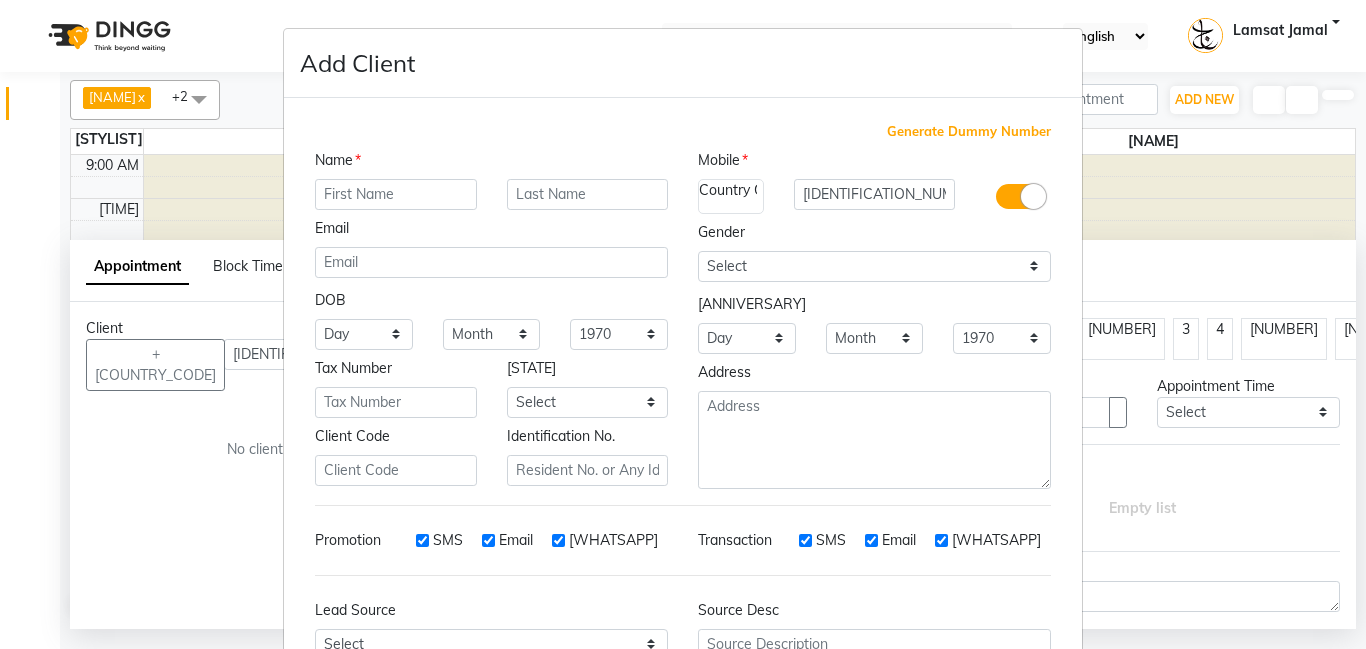 scroll, scrollTop: 0, scrollLeft: 0, axis: both 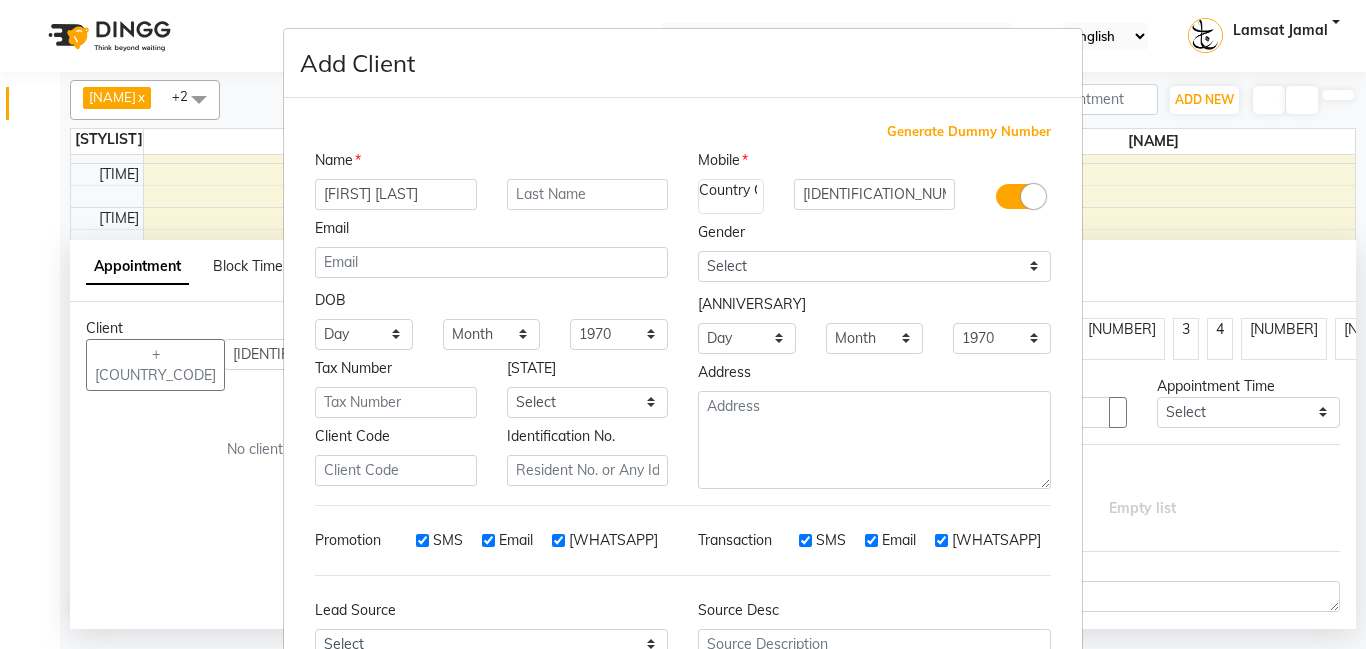 type on "[FIRST] [LAST]" 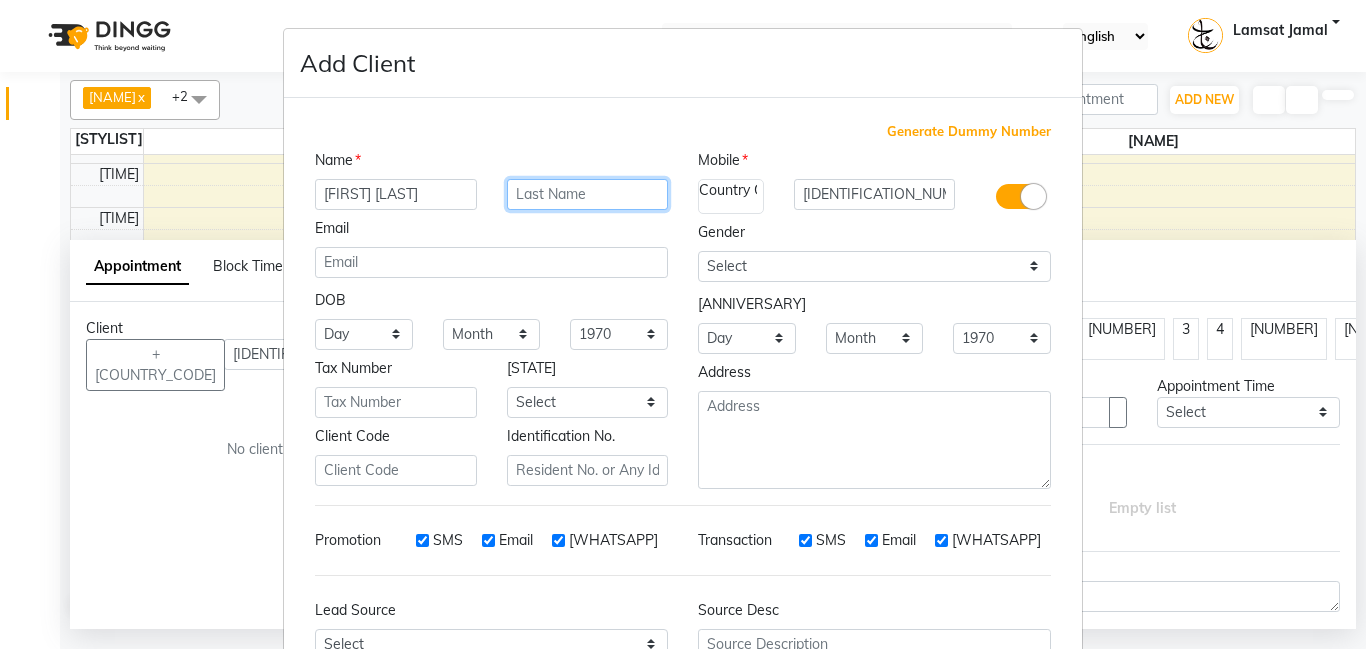 click at bounding box center (588, 194) 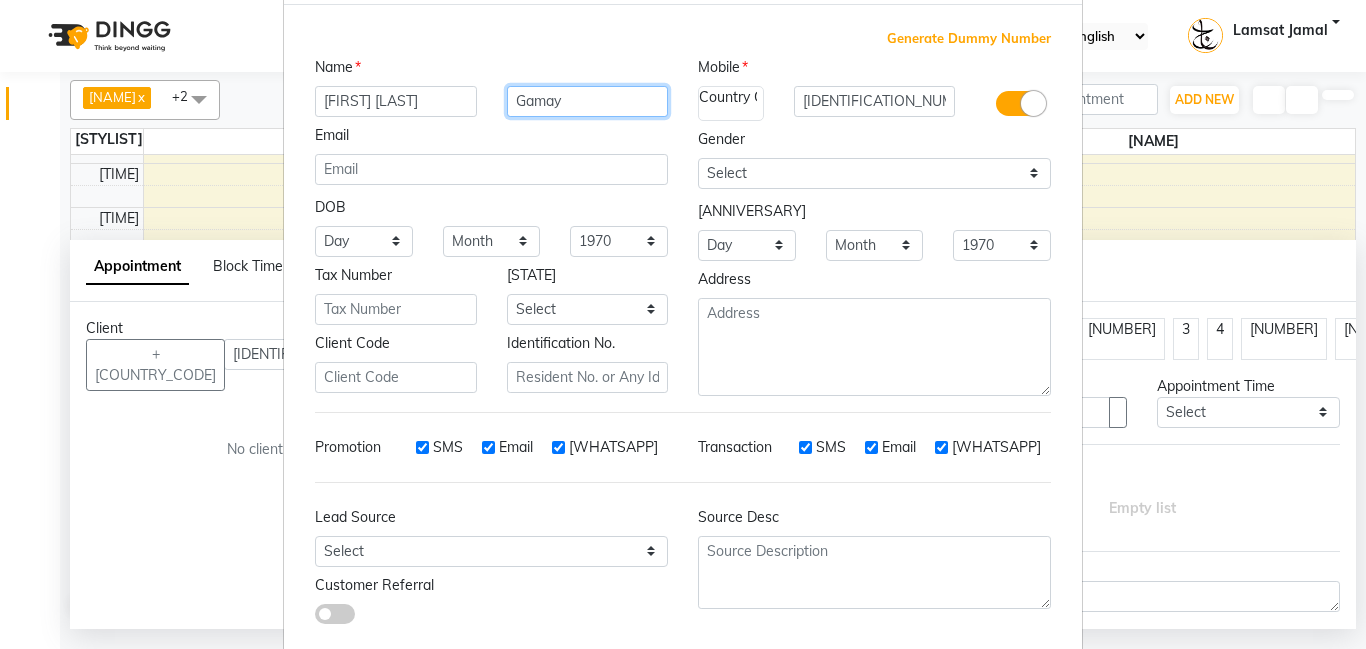scroll, scrollTop: 200, scrollLeft: 0, axis: vertical 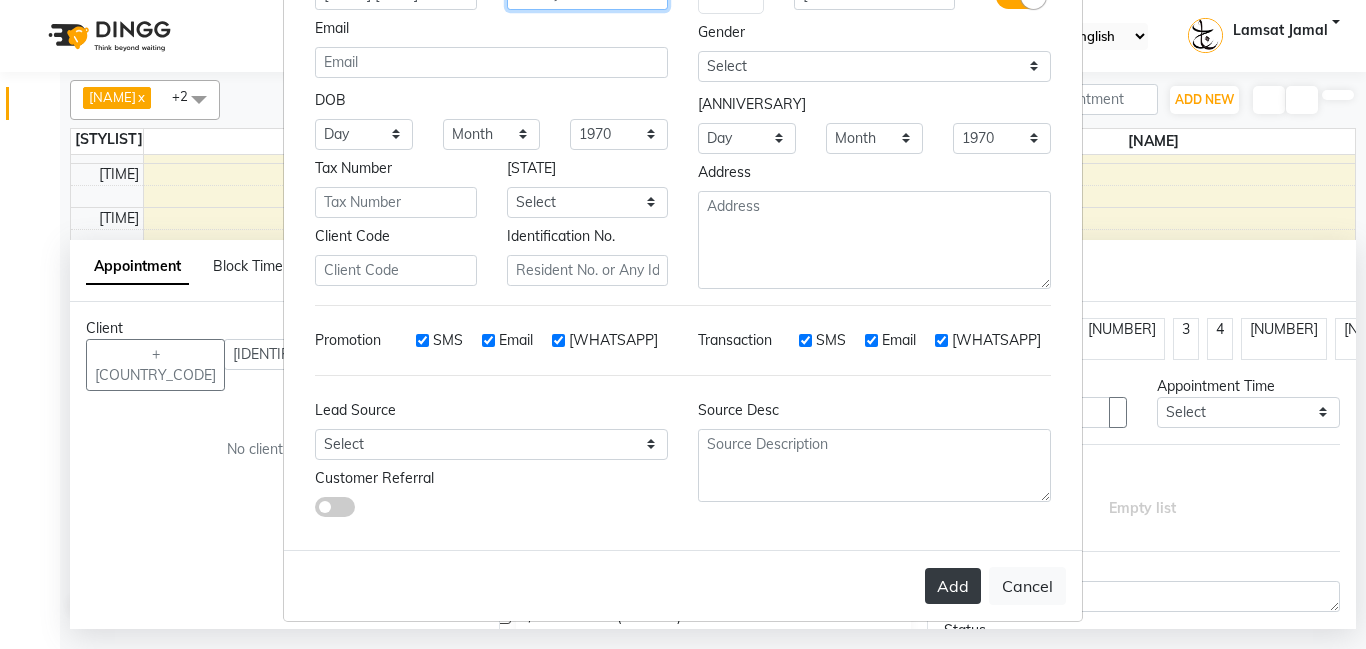 type on "Gamay" 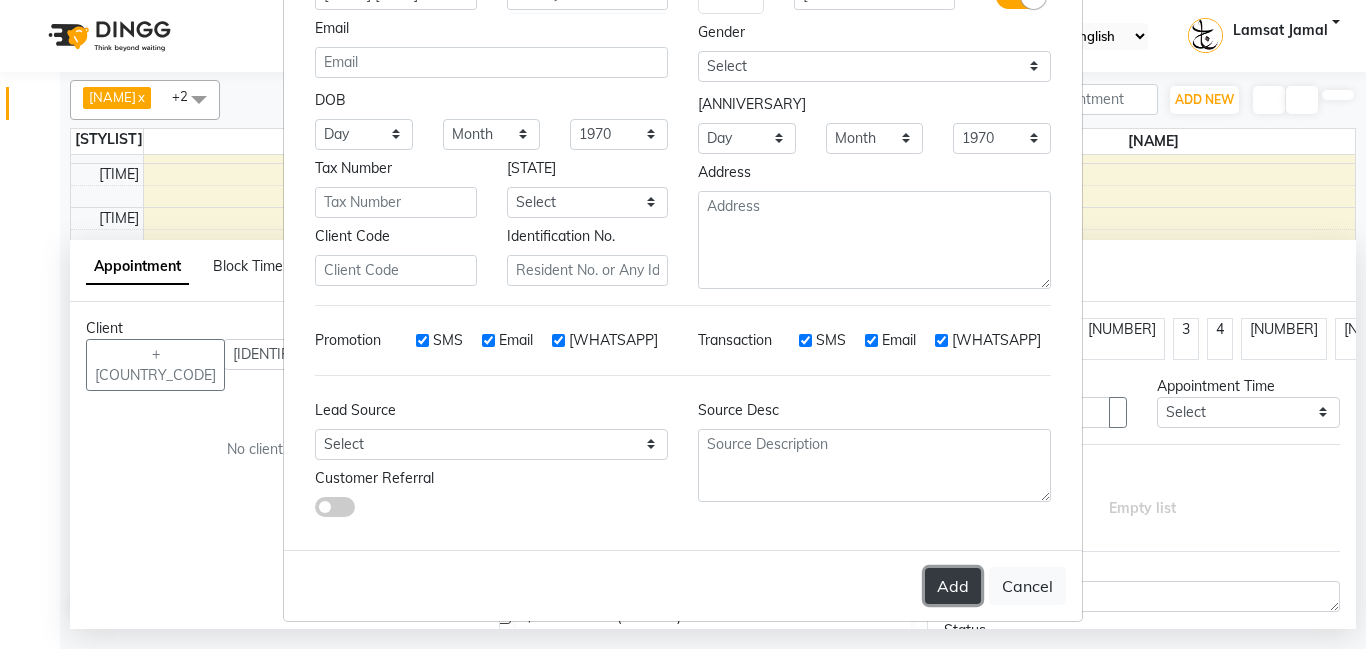 click on "Add" at bounding box center [953, 586] 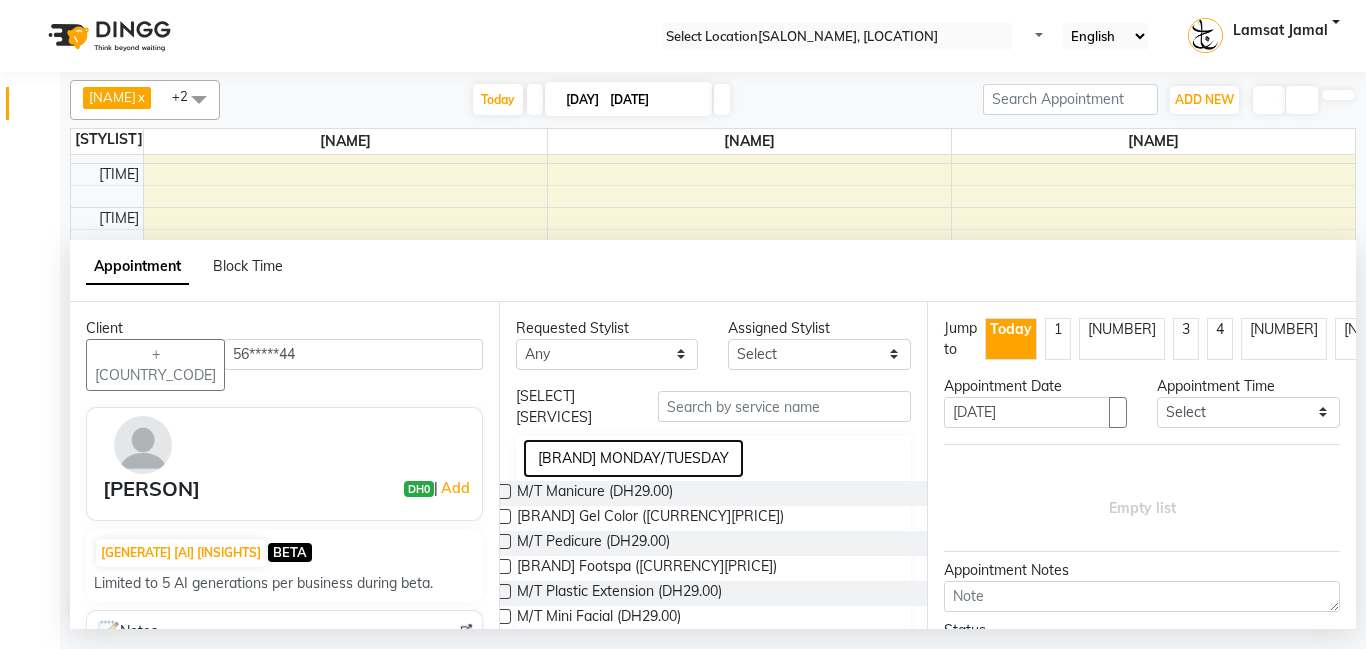 click on "[BRAND] MONDAY/TUESDAY" at bounding box center [633, 458] 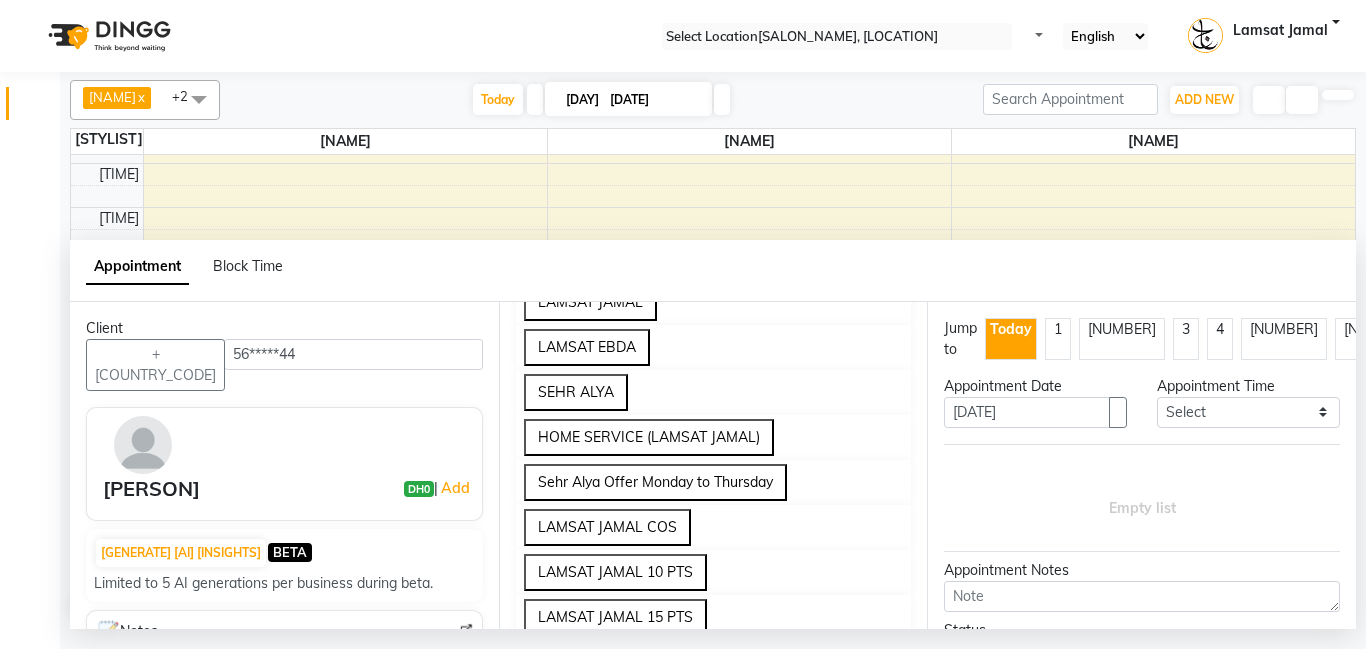 scroll, scrollTop: 203, scrollLeft: 0, axis: vertical 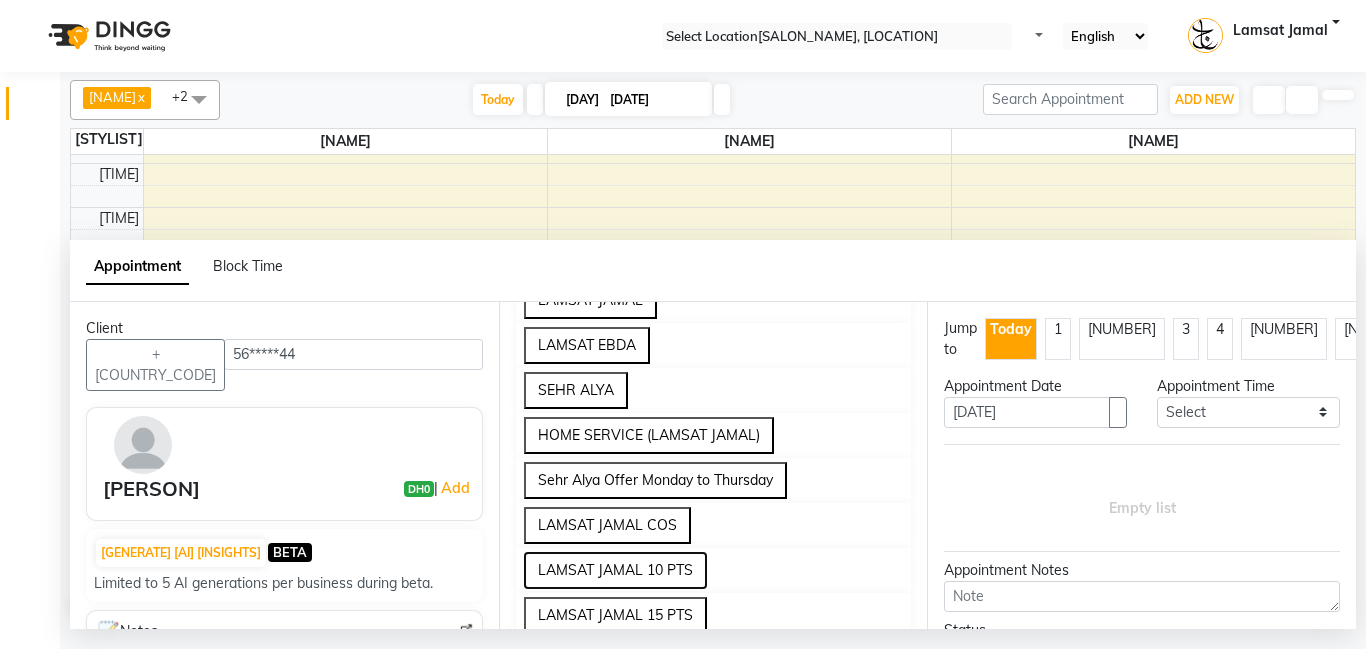click on "LAMSAT JAMAL 10 PTS" at bounding box center [615, 570] 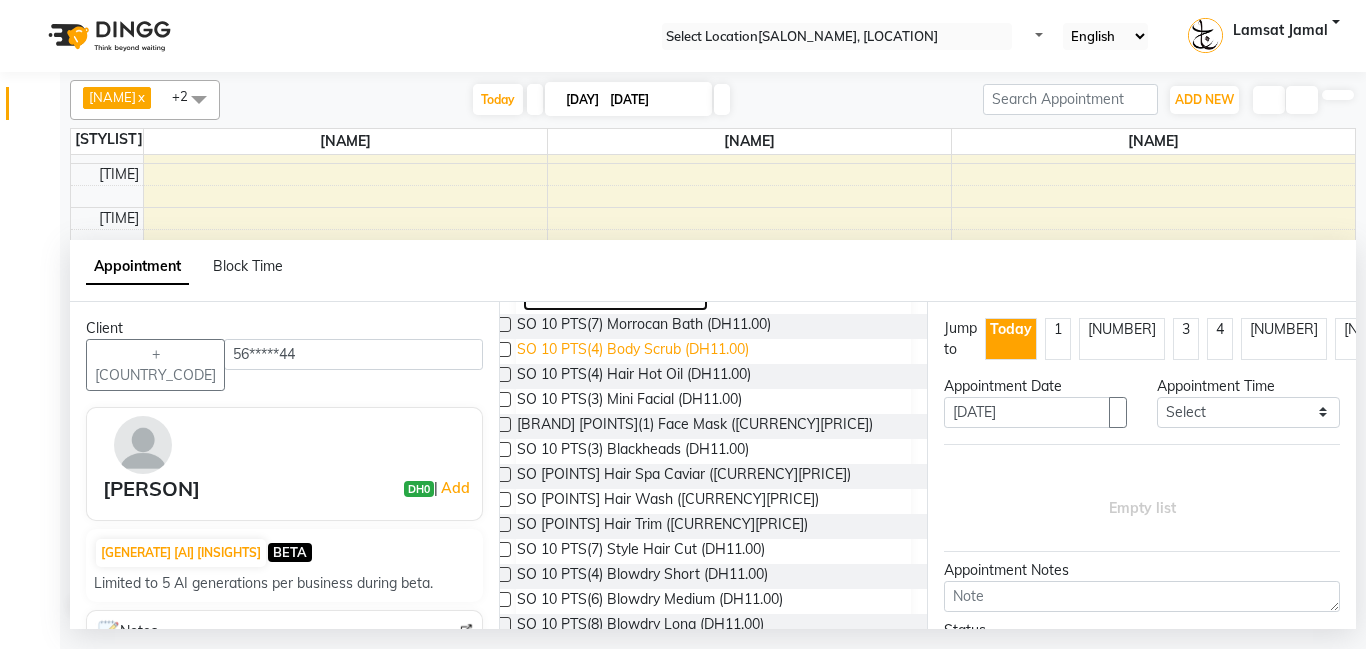 scroll, scrollTop: 483, scrollLeft: 0, axis: vertical 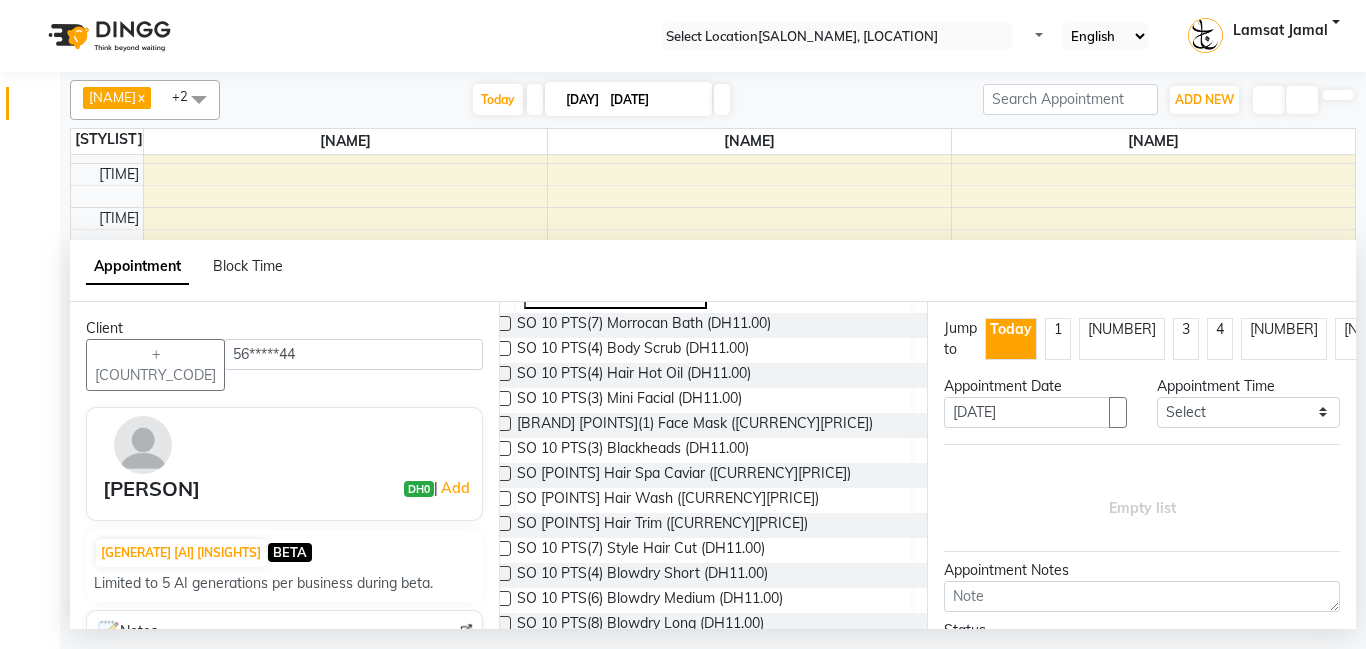 click at bounding box center [503, 523] 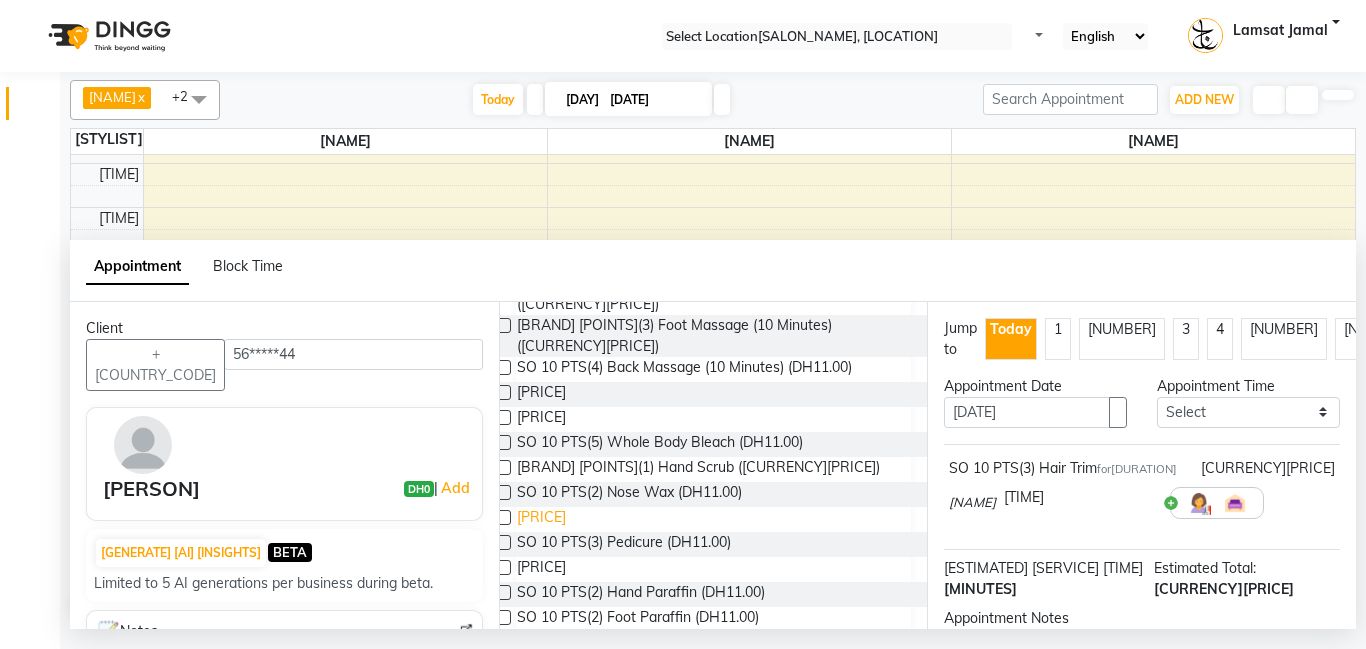 scroll, scrollTop: 1008, scrollLeft: 0, axis: vertical 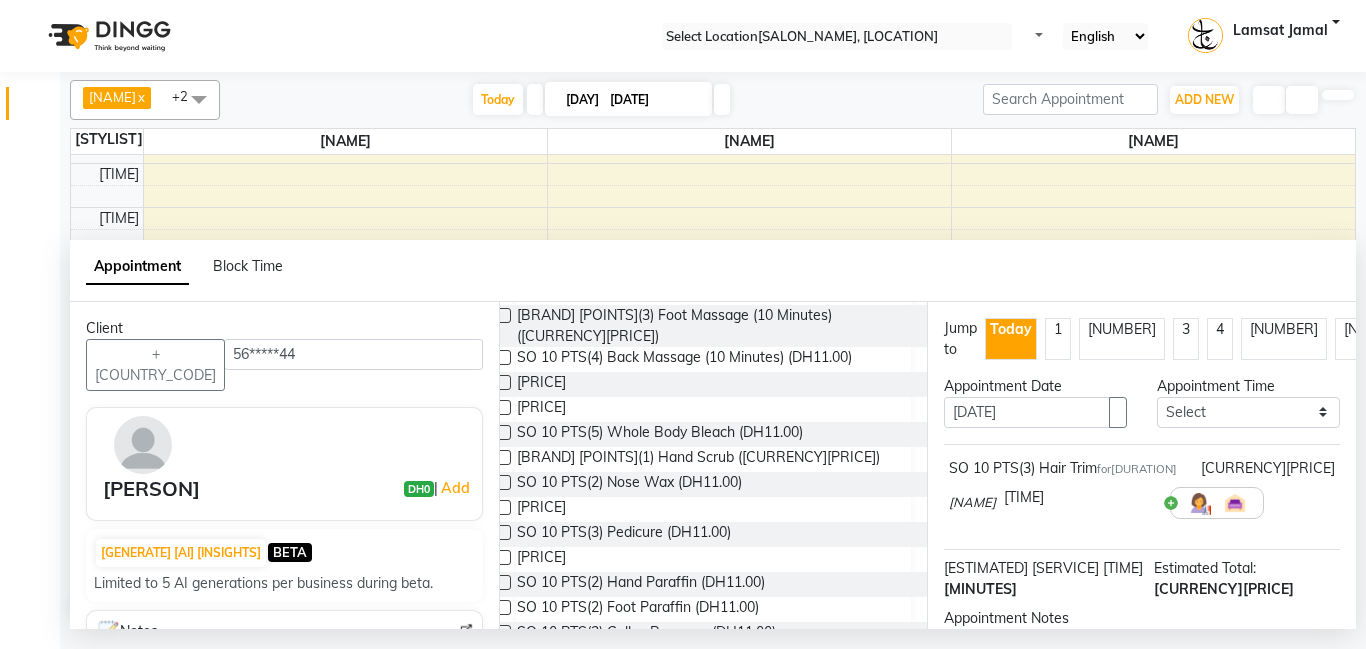 click at bounding box center (503, 532) 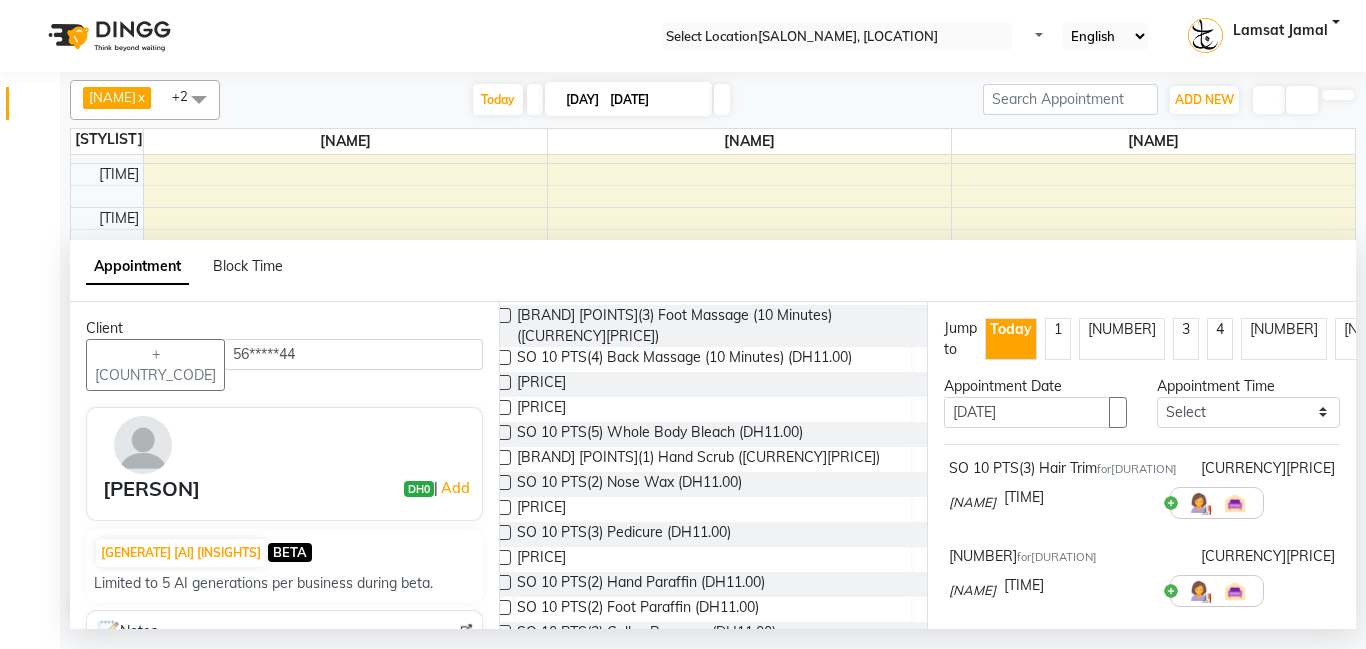 click at bounding box center [503, 557] 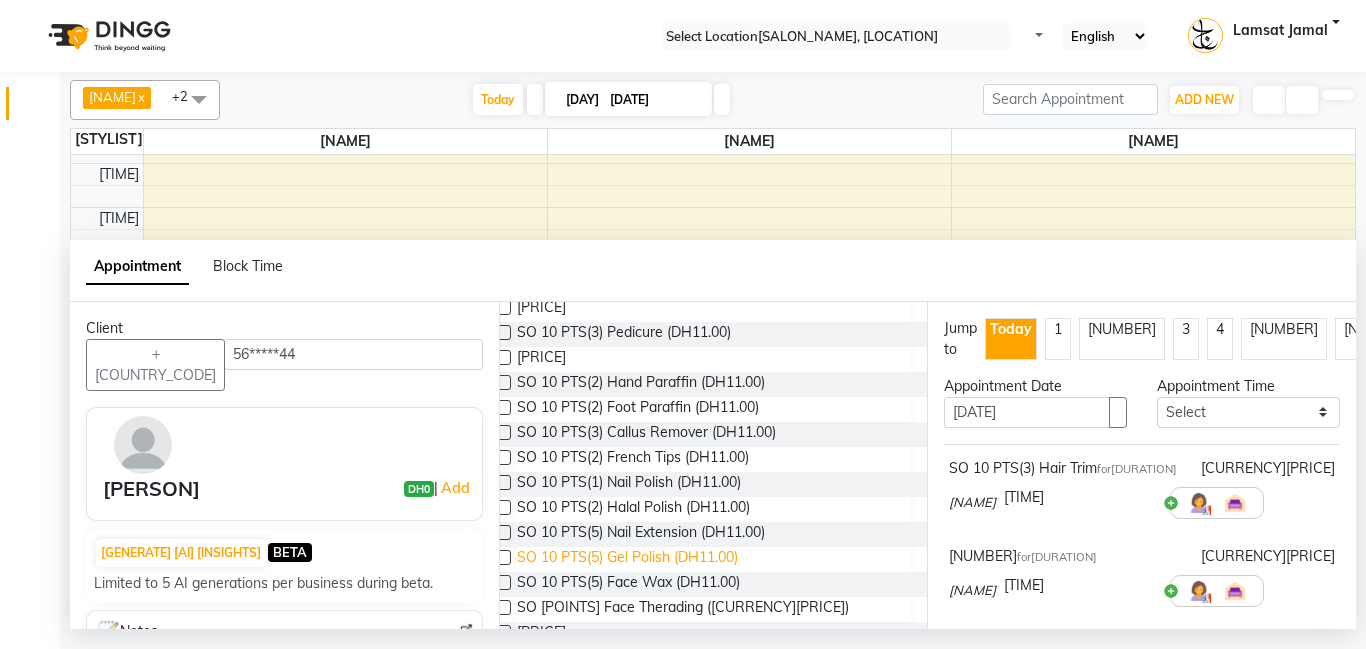 scroll, scrollTop: 1210, scrollLeft: 0, axis: vertical 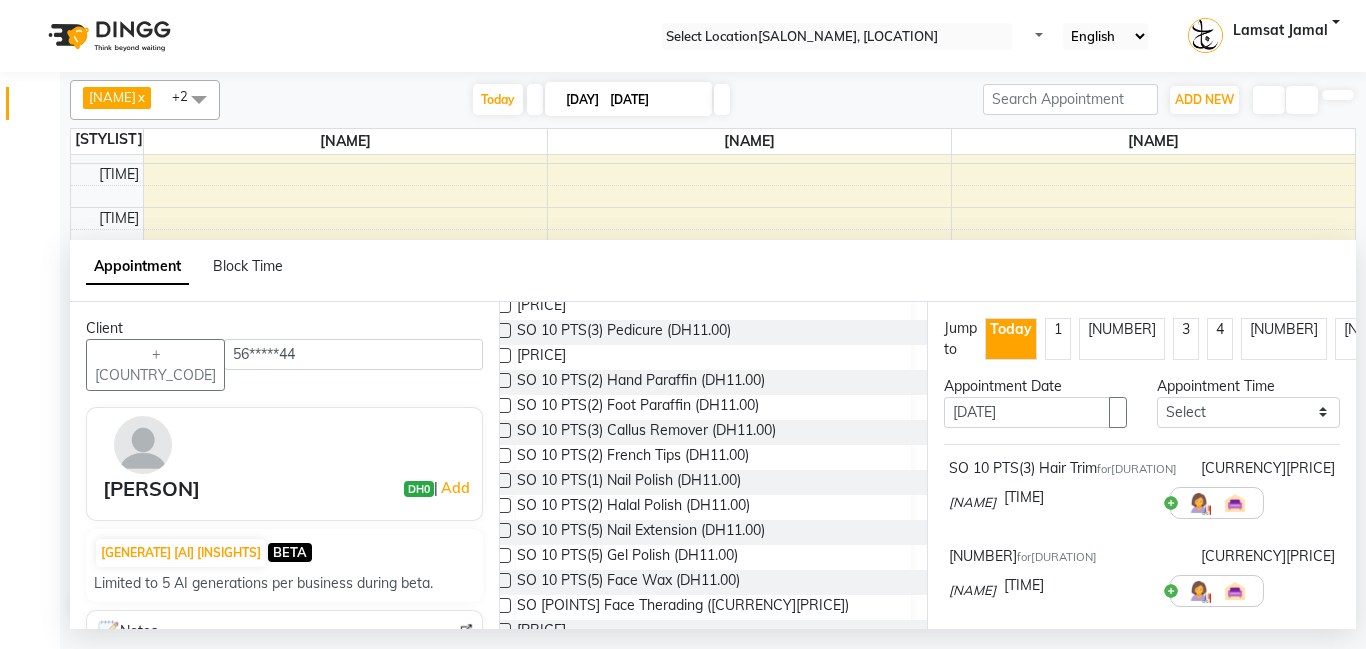 click at bounding box center (503, 605) 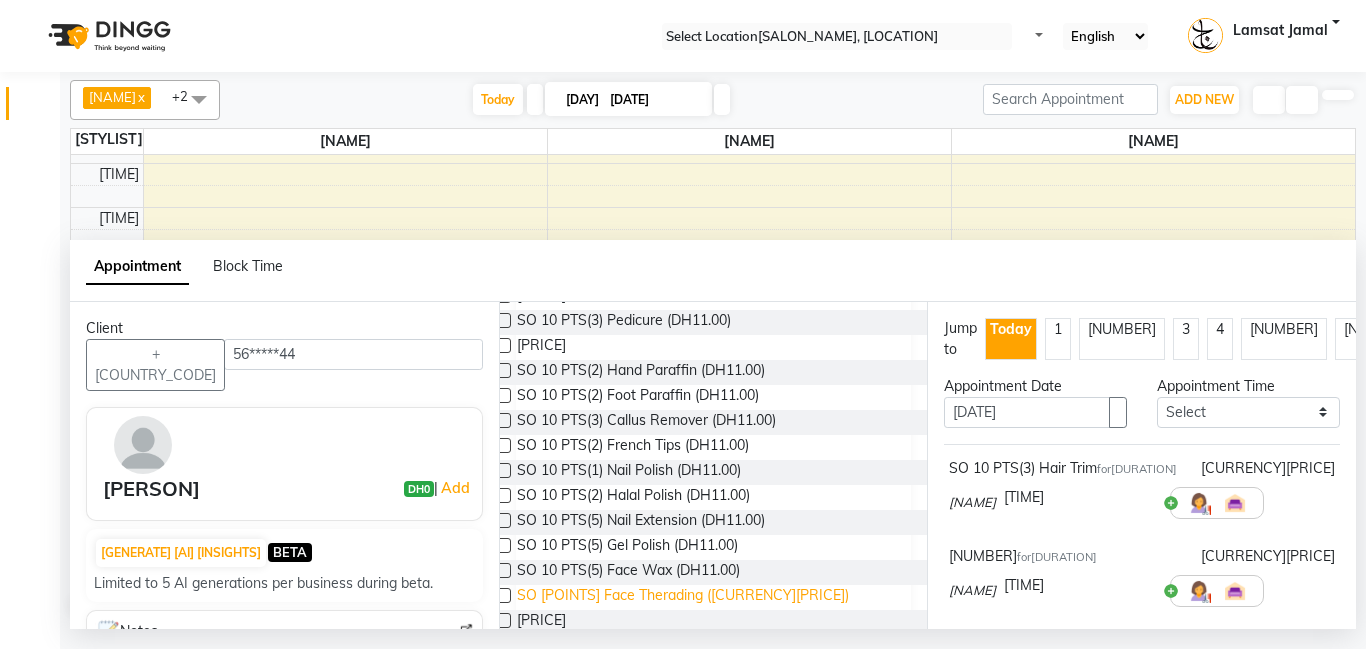 scroll, scrollTop: 1232, scrollLeft: 0, axis: vertical 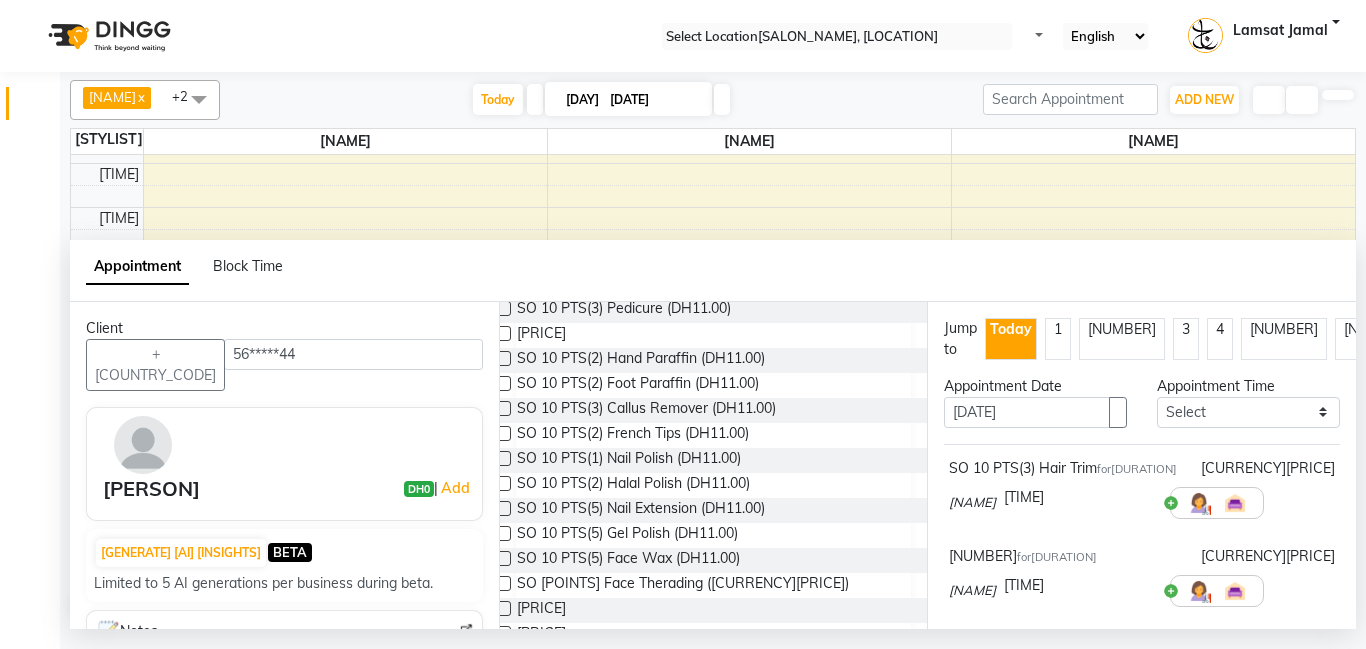 click at bounding box center (503, 608) 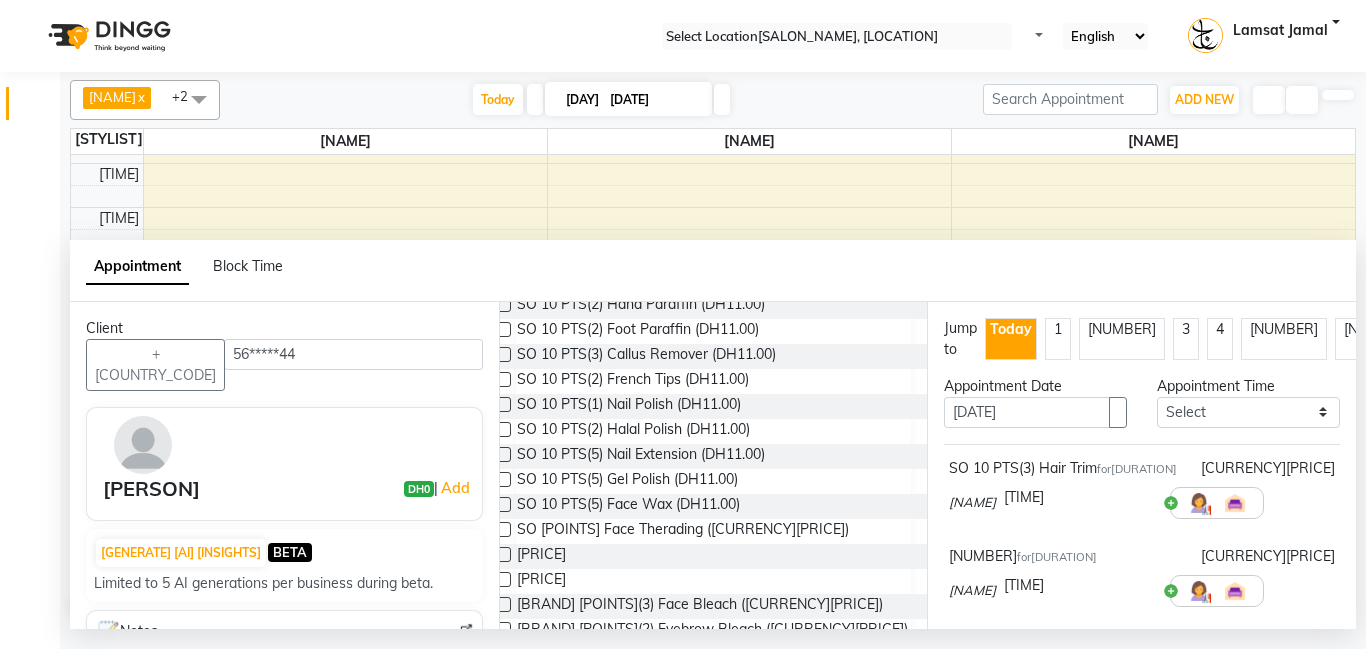 scroll, scrollTop: 1294, scrollLeft: 0, axis: vertical 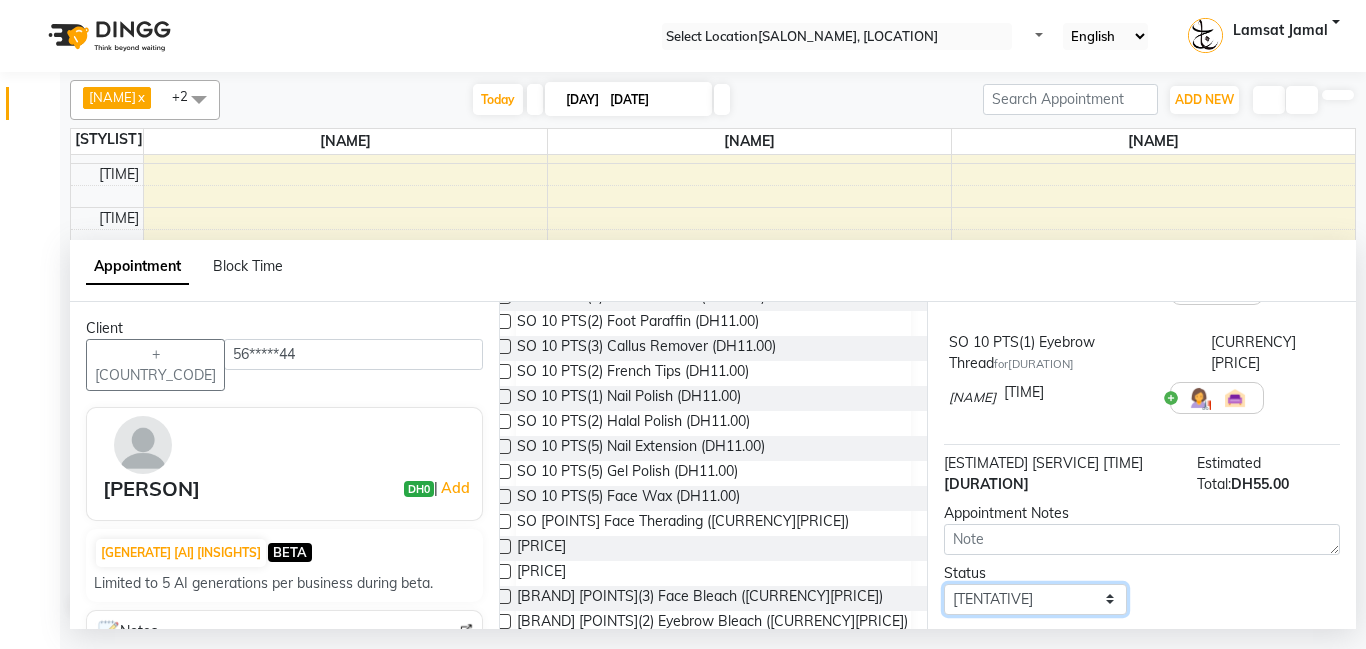 click on "Select TENTATIVE CONFIRM CHECK-IN UPCOMING" at bounding box center [1035, 599] 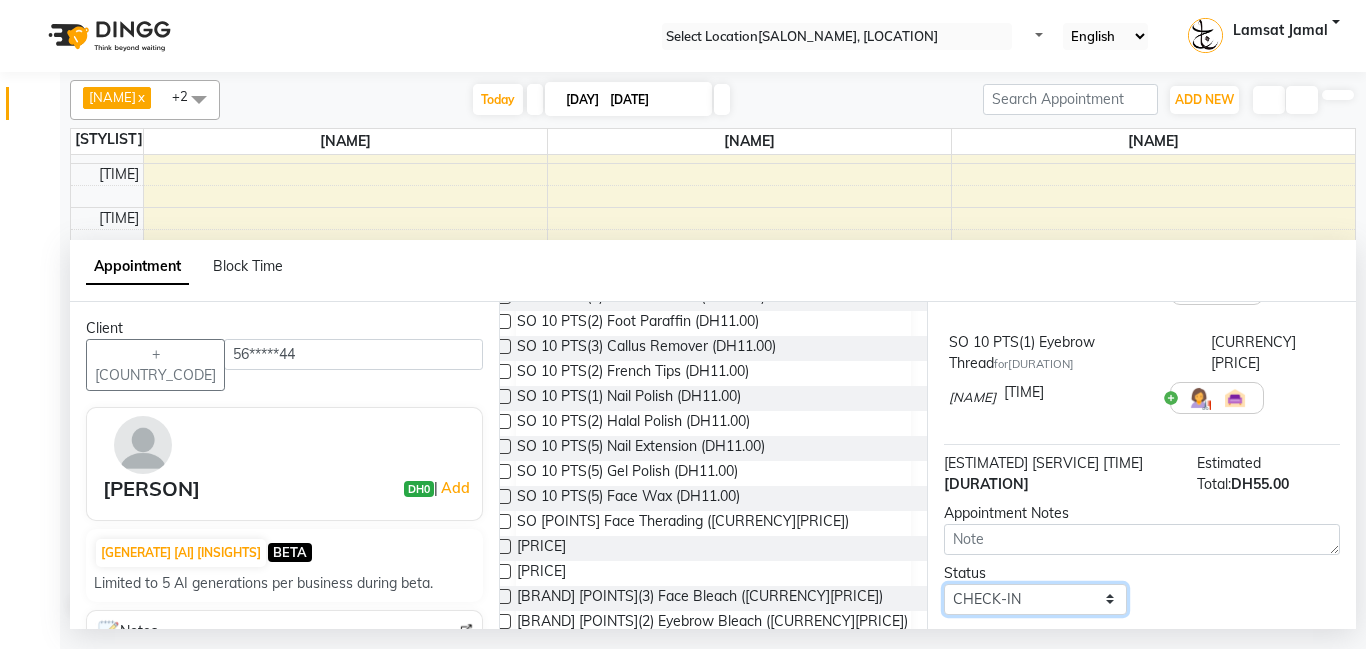 click on "Select TENTATIVE CONFIRM CHECK-IN UPCOMING" at bounding box center (1035, 599) 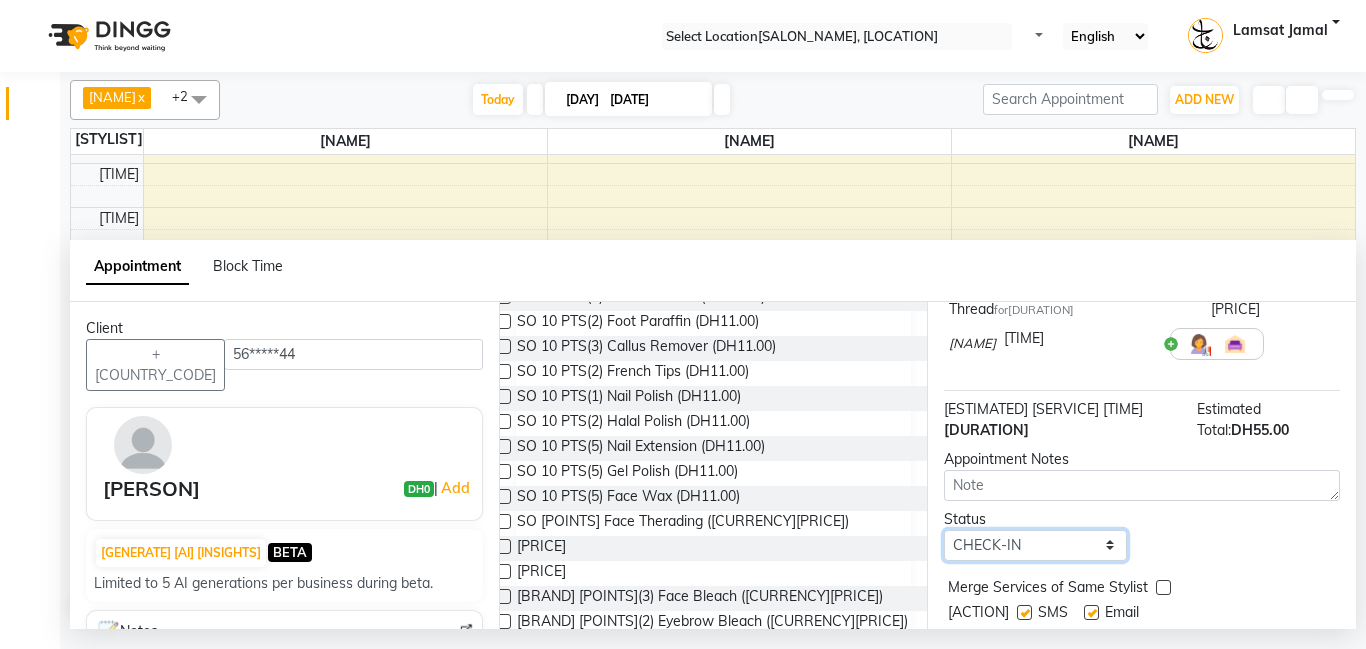 scroll, scrollTop: 584, scrollLeft: 0, axis: vertical 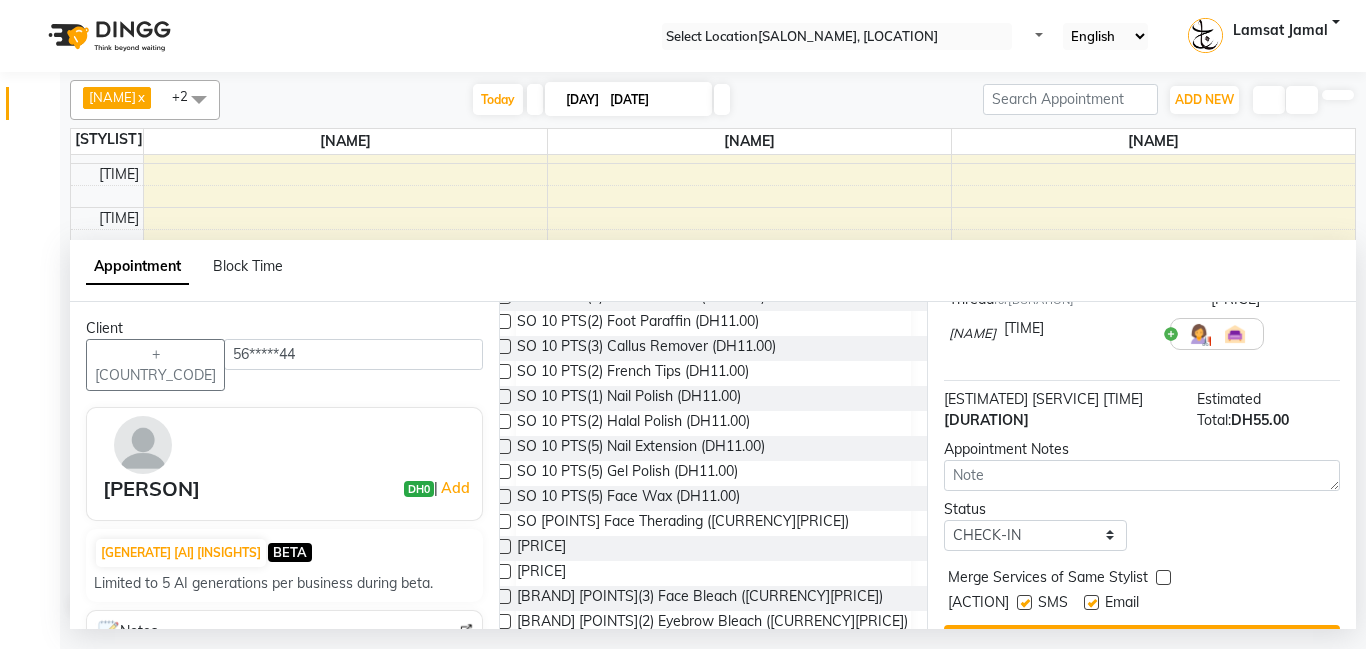 click at bounding box center (1163, 577) 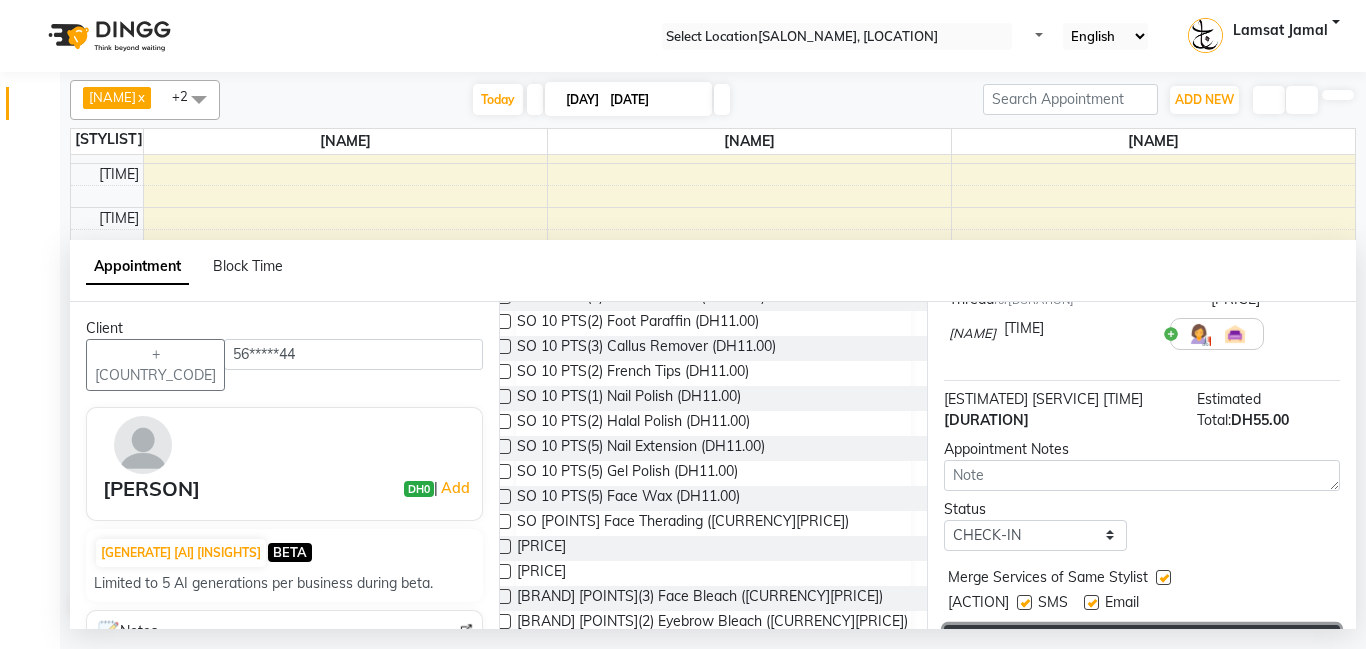 click on "Book" at bounding box center (1142, 643) 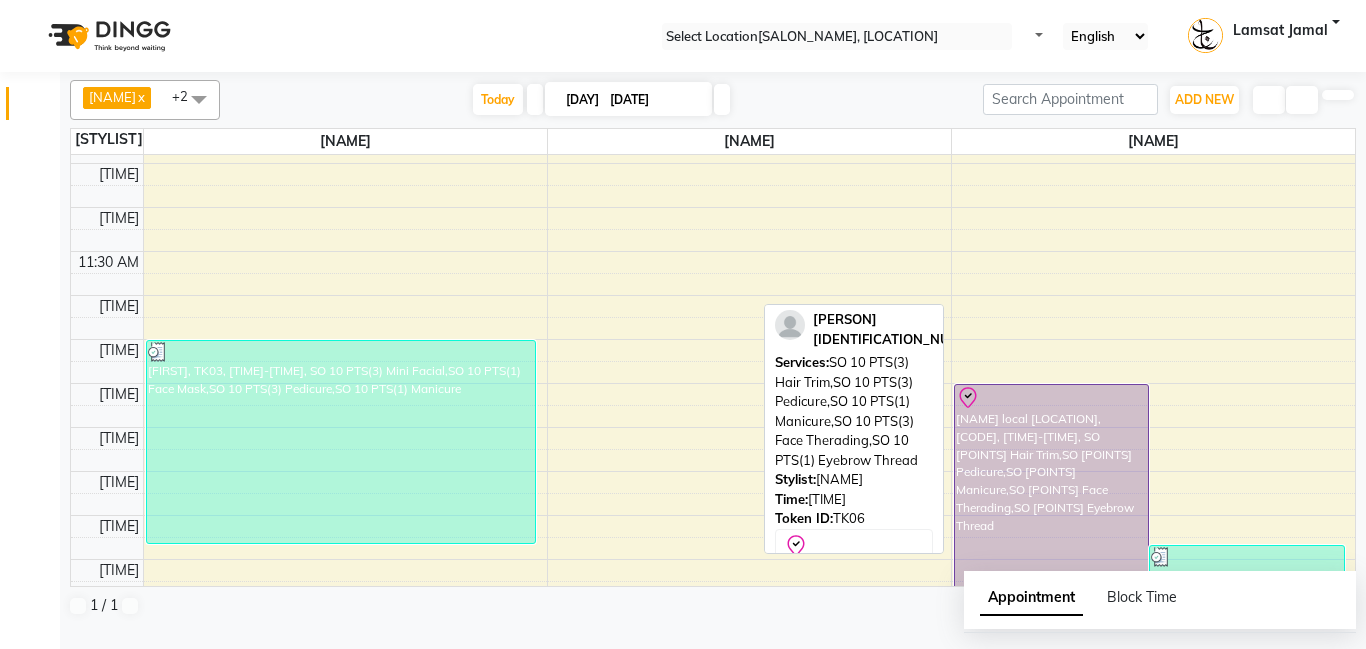 click on "[NAME] local [LOCATION], [CODE], [TIME]-[TIME], SO [POINTS] Hair Trim,SO [POINTS] Pedicure,SO [POINTS] Manicure,SO [POINTS] Face Therading,SO [POINTS] Eyebrow Thread" at bounding box center (1052, 511) 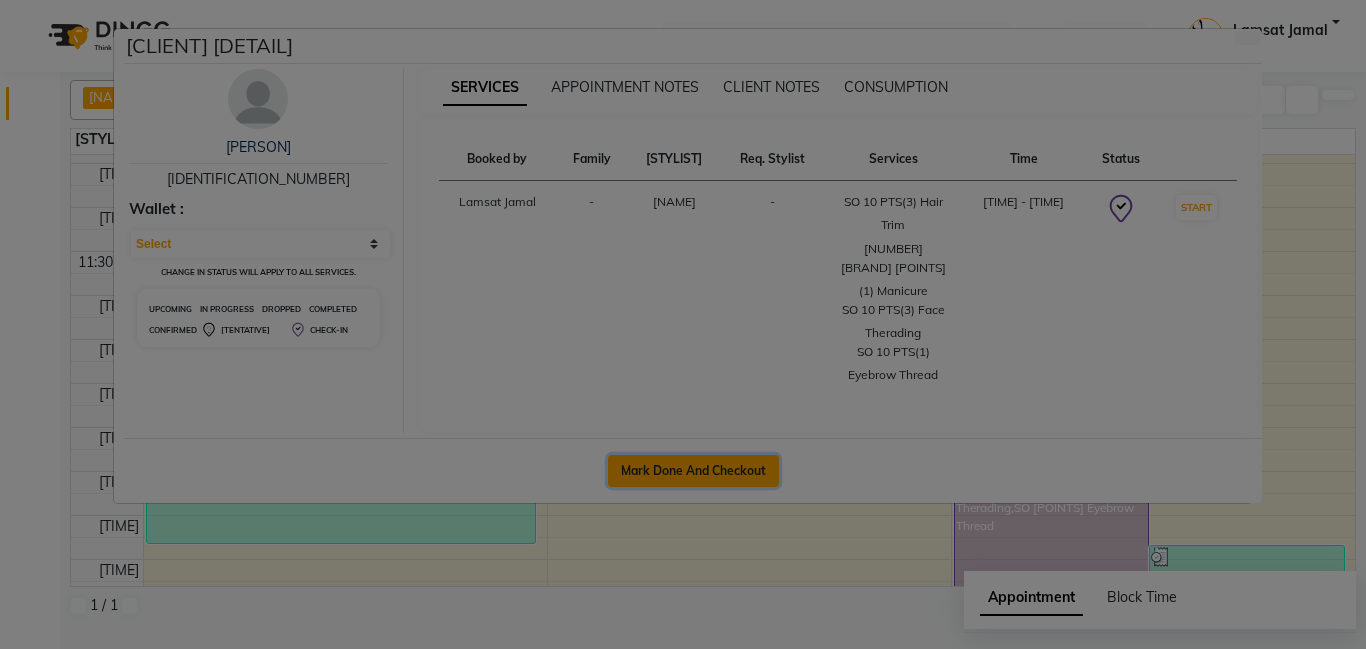 click on "Mark Done And Checkout" at bounding box center [693, 471] 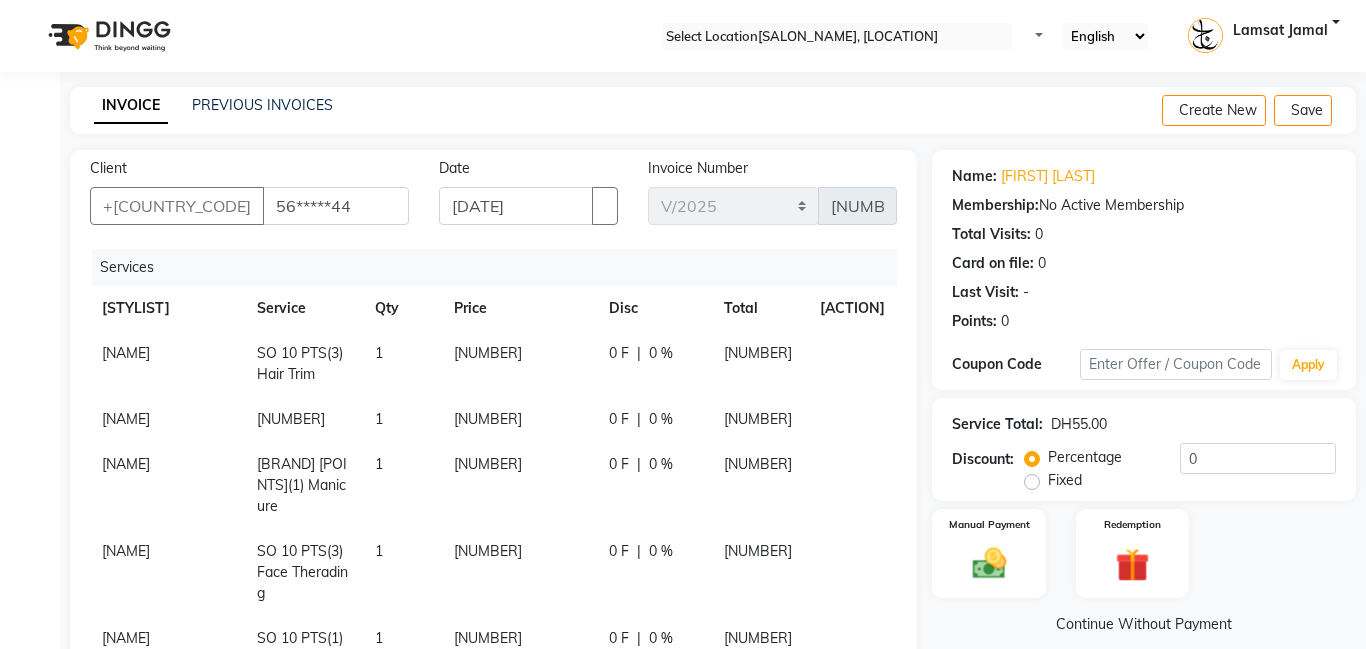 click on "1" at bounding box center (126, 353) 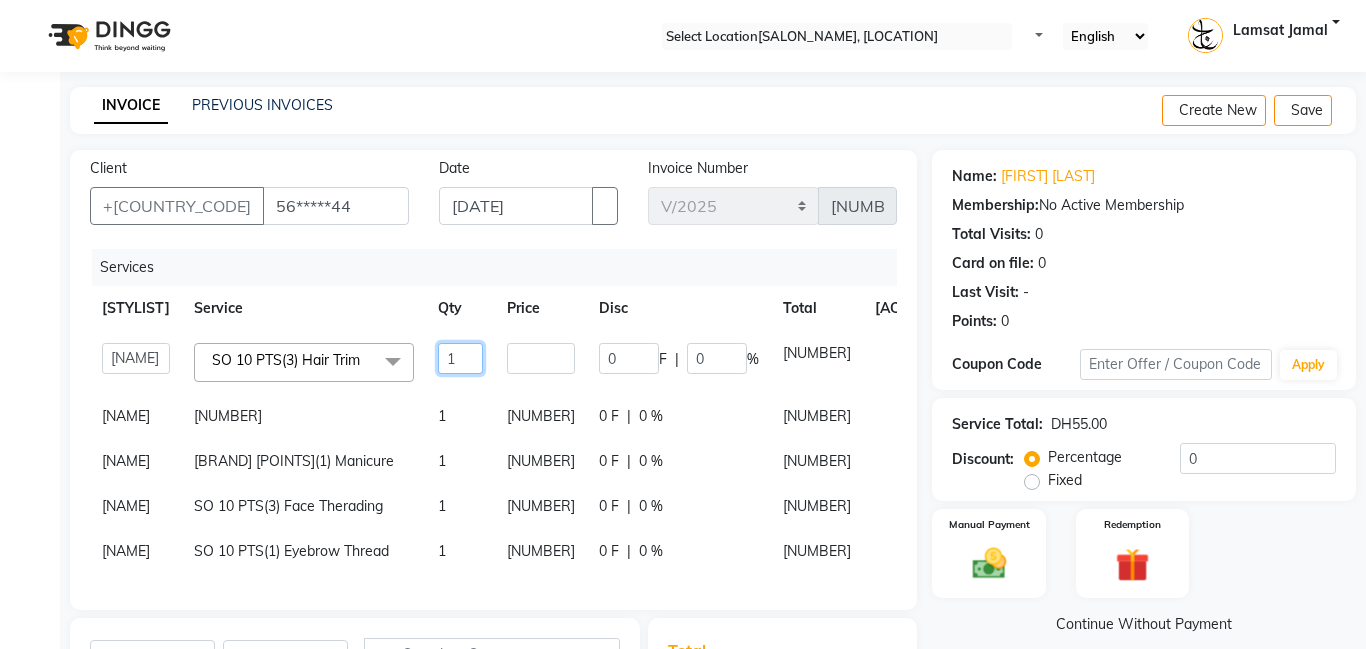 click on "1" at bounding box center (460, 358) 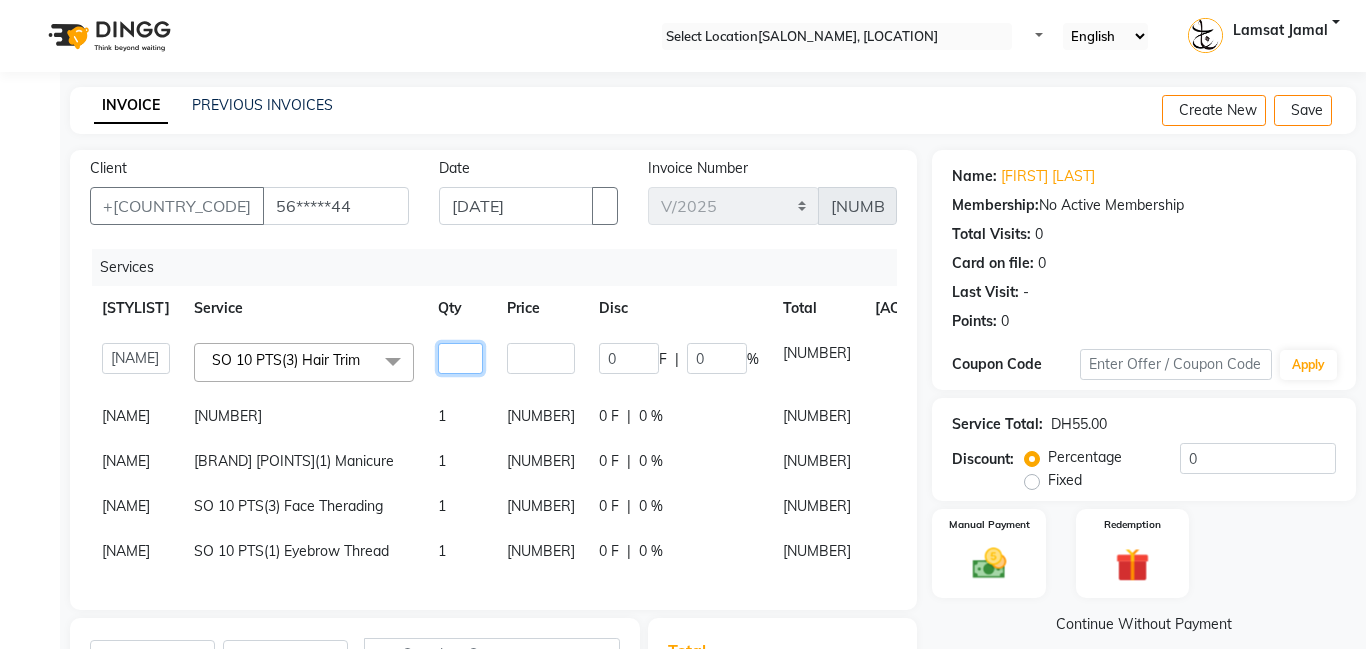 type on "3" 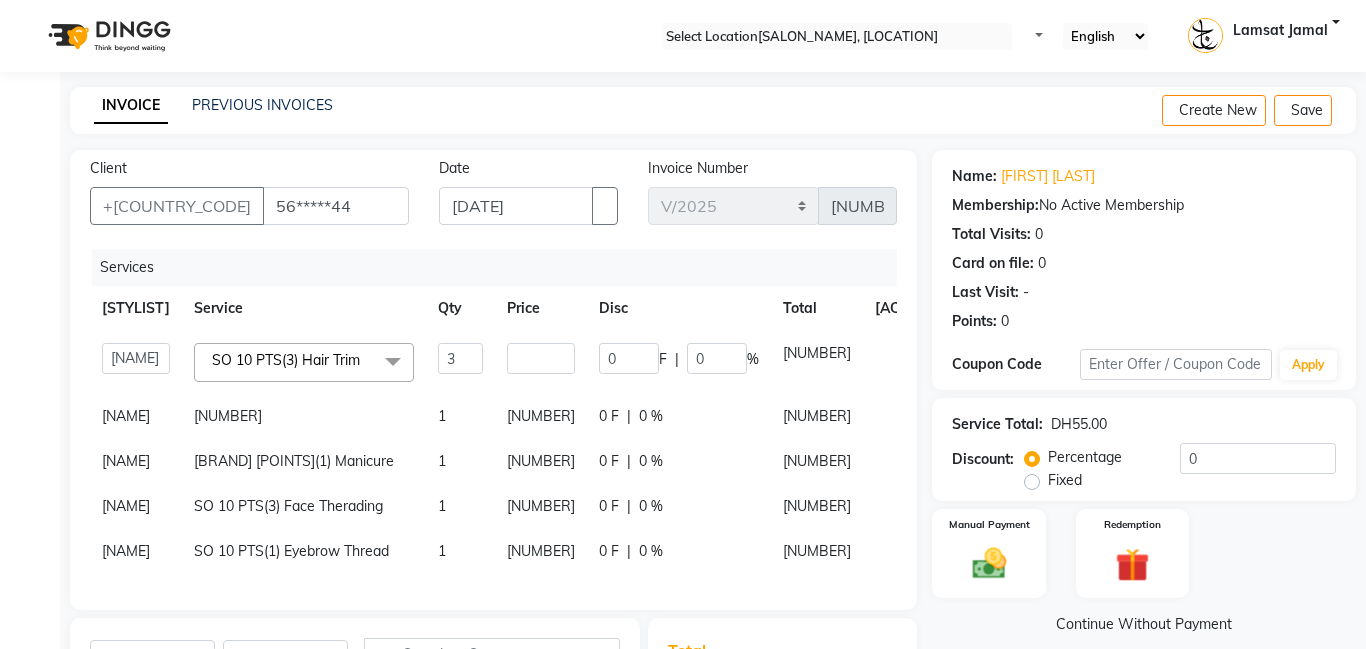 click on "1" at bounding box center (460, 362) 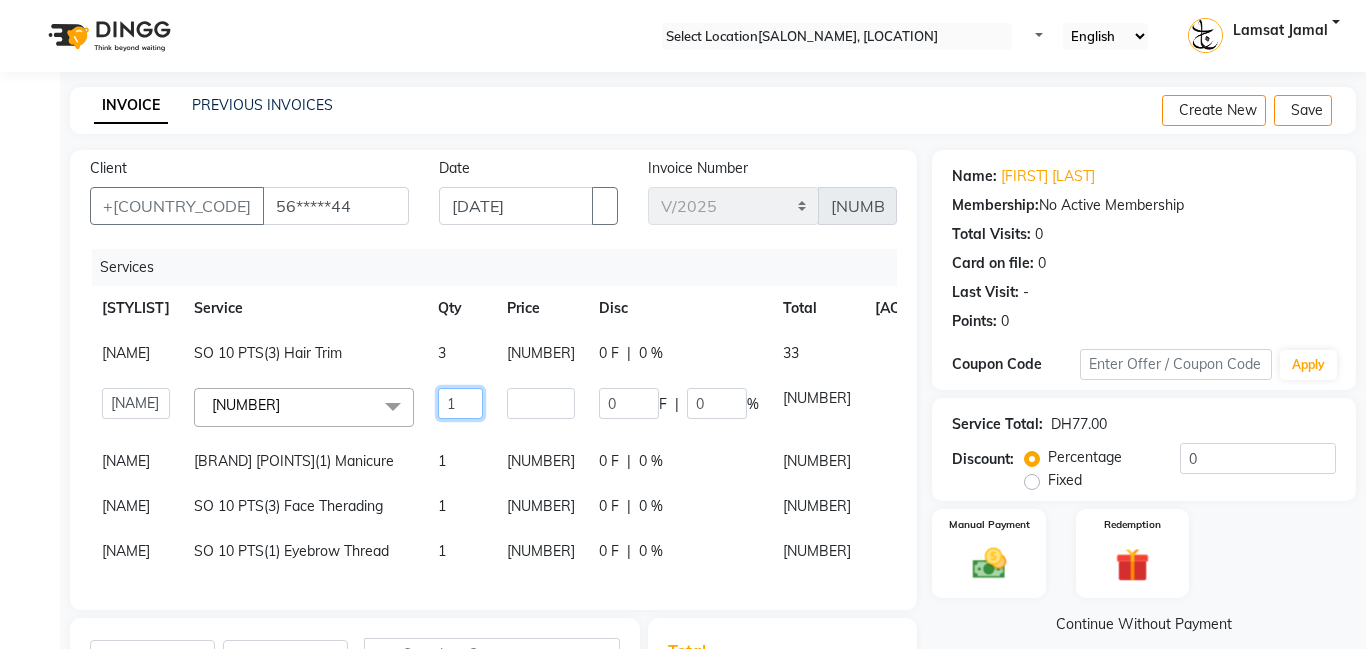 click on "1" at bounding box center [460, 403] 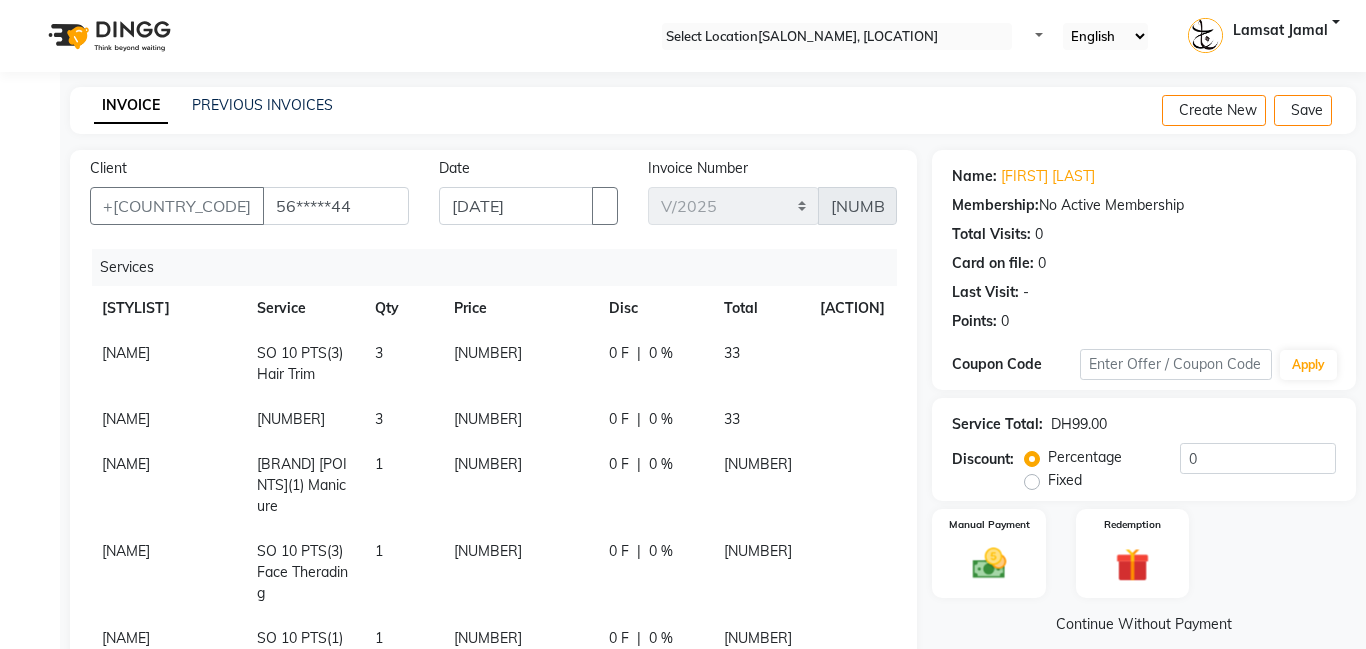 click on "[NAME]" at bounding box center [126, 353] 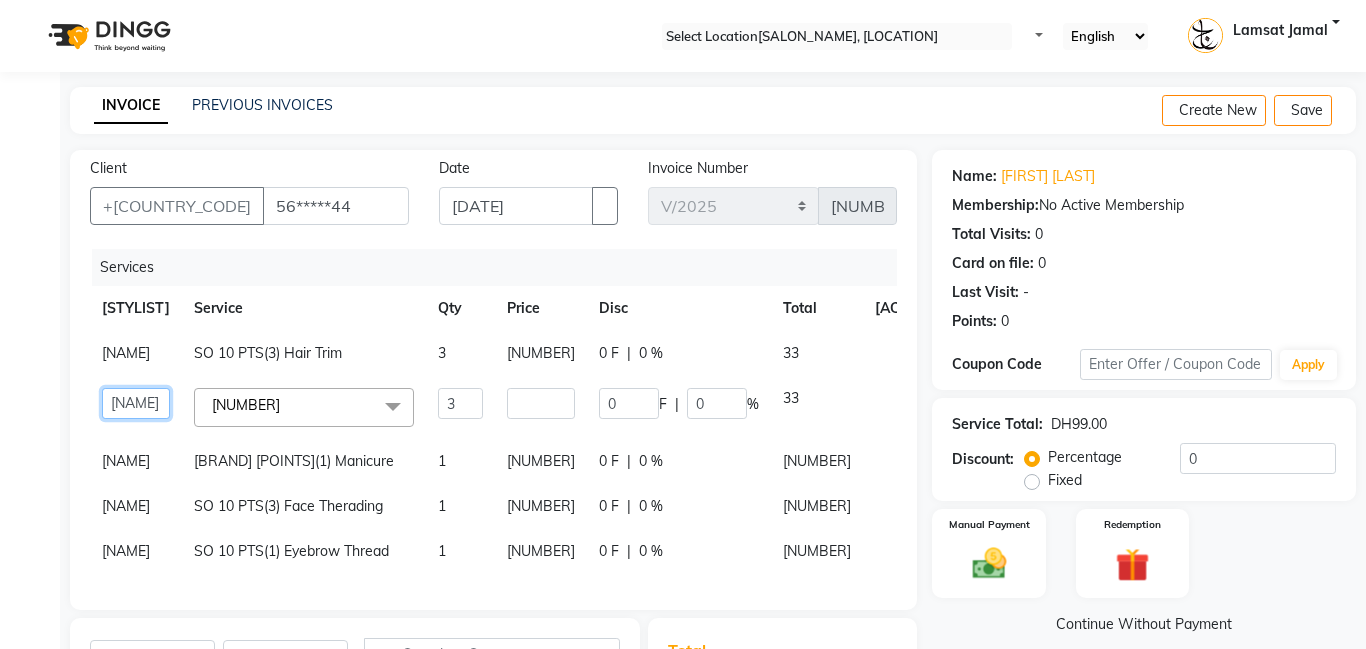 click on "[NAME], [NAME], [NAME], [NAME], [NAME], [NAME], [BRAND], [BRAND], [NAME], [NAME], [NAME], [NAME], [NAME], [NAME], [NAME], [NAME], [NAME], [NAME], [NAME], [FIRST] [LAST], [NAME]" at bounding box center (136, 403) 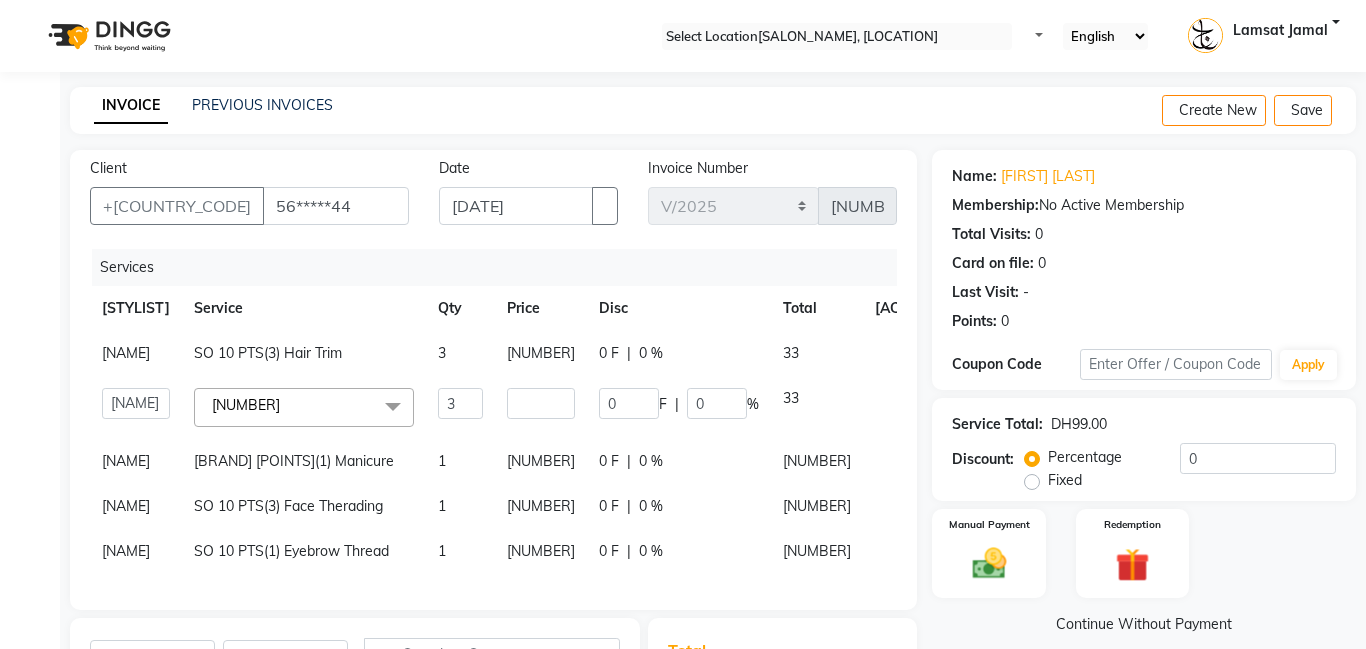 click on "1" at bounding box center (460, 353) 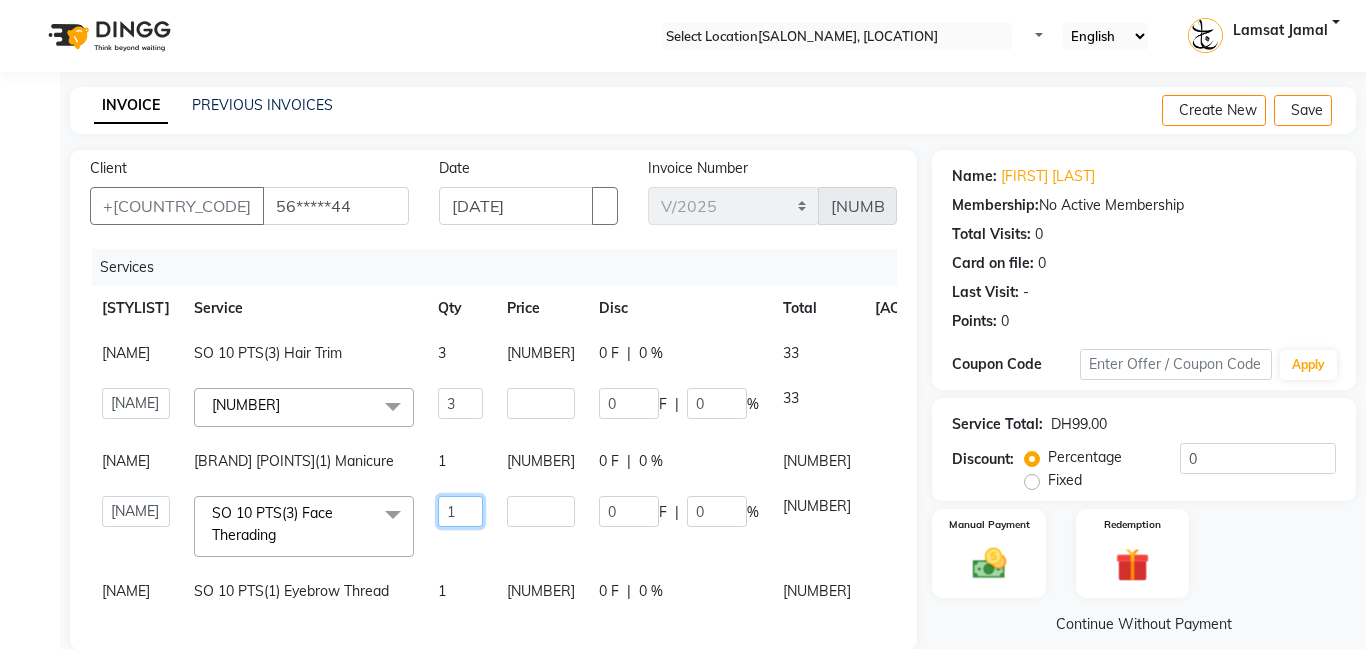 click on "1" at bounding box center [460, 403] 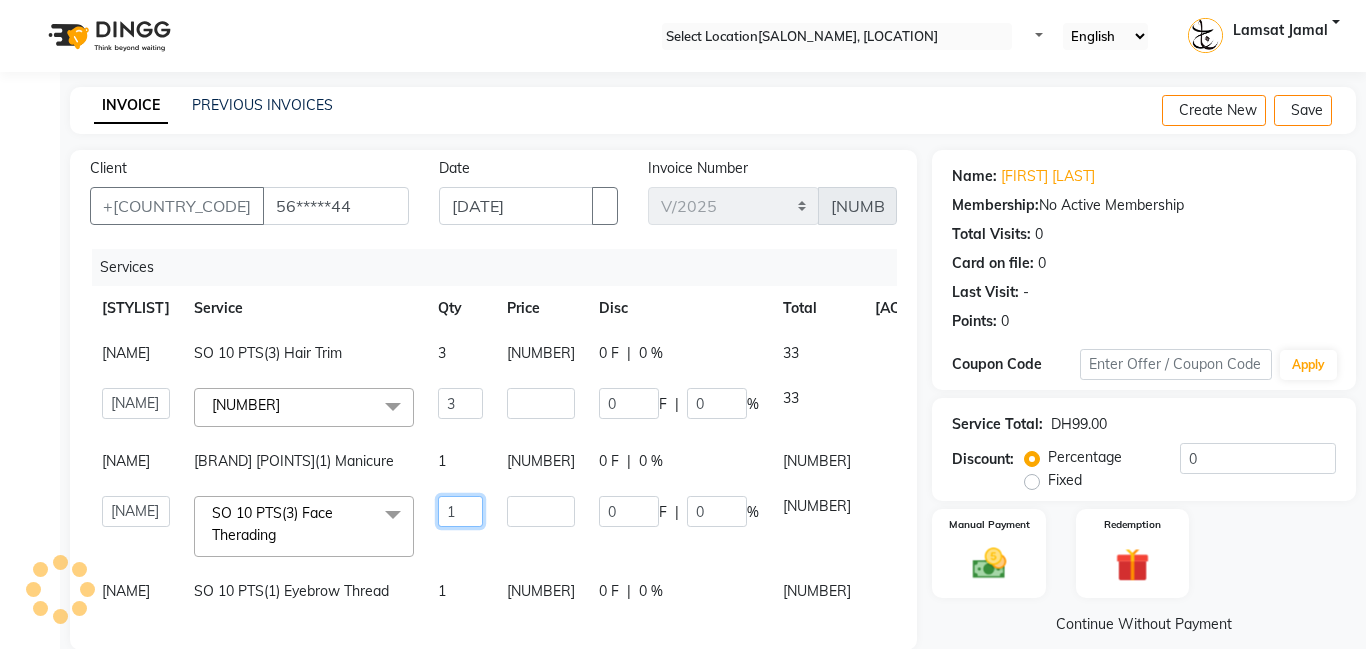 type 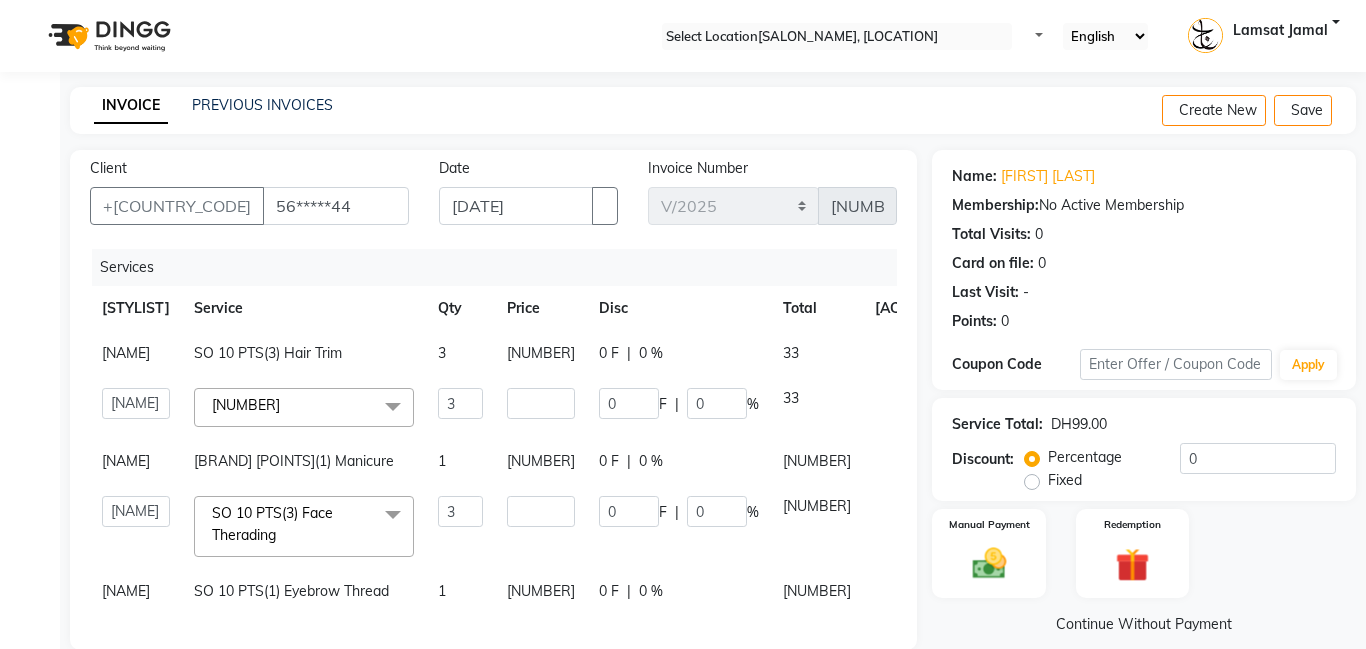 click on "Nhor SO 10 PTS(3) Hair Trim 3 11 0 F | 0 % 33 Aldie Aliya Amna Gennie Joytie Lamsat Ebda Lamsat Jamal Liezel Maricar Maychel Michelle Nads Neha Nhor Owner Aliya Priya Rods Sana Sehr Alya Yeng SO 10 PTS(3) Pedicure x M/T Manicure M/T Gel Color M/T Pedicure M/T Footspa M/T Plastic Extension M/T Mini Facial M/T Black Heads M/T Face Bleach M/T Eyebrow Tint M/T Hair Trim M/T Morrocan Bath M/T Soft Gel M/T Roots Color With Hair Trim M/T Hair Spa With Hair Trim M/T Hot Oil With Hair Trim M/T Manicure & Pedicure for 2 Pax M/T Morrocan Bath + 30 Min Massage M/T Normal Facial, Manicure, Pedicure M/T Manicure, Pedicure, With Massage Lamsat Jamal Nails Classic Manicure Lamsat Jamal Nails Classic Pedicure Lamsat Jamal Nails Special Manicure Lamsat Jamal Nails Special Pedicure Lamsat Jamal Nails Cut and Shape Lamsat Jamal Nails Gel Polish Lamsat Jamal Nails Classic French Tip Lamsat Jamal Nails Gel with French Tip Lamsat Jamal Nails Normal Polish Lamsat Jamal Nails Footspa 3" at bounding box center (521, 472) 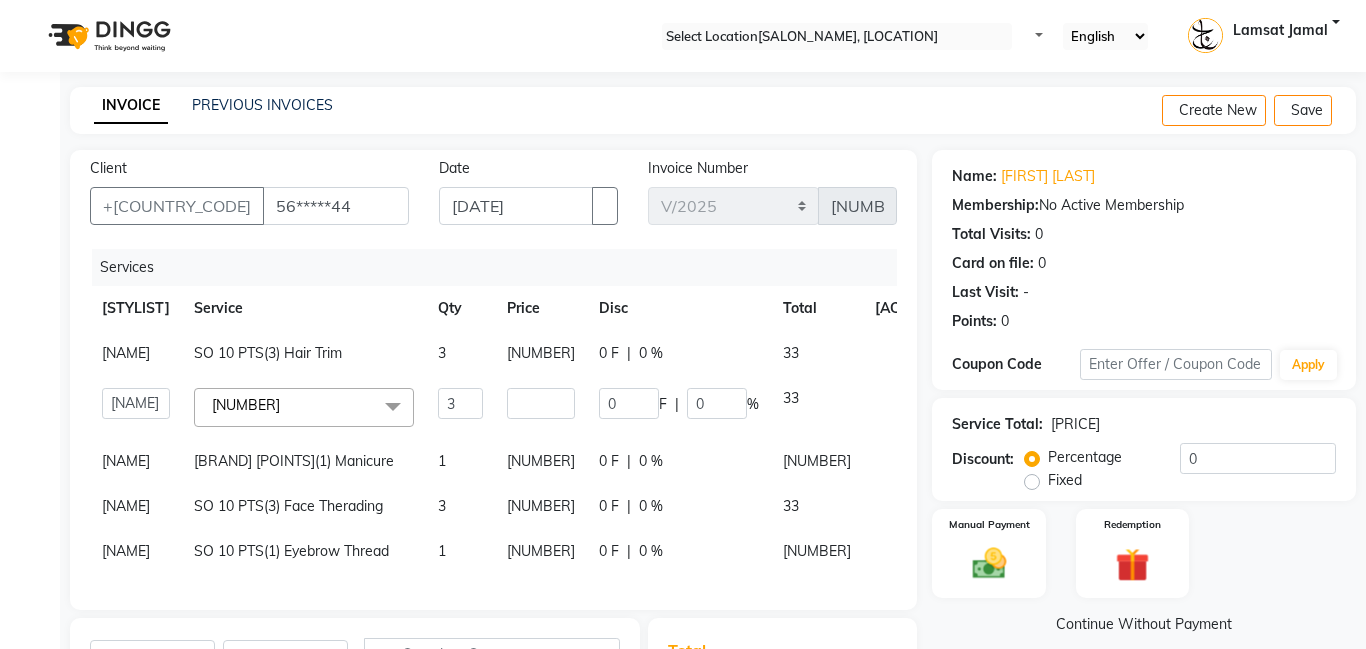 click on "[NUMBER]" at bounding box center [541, 353] 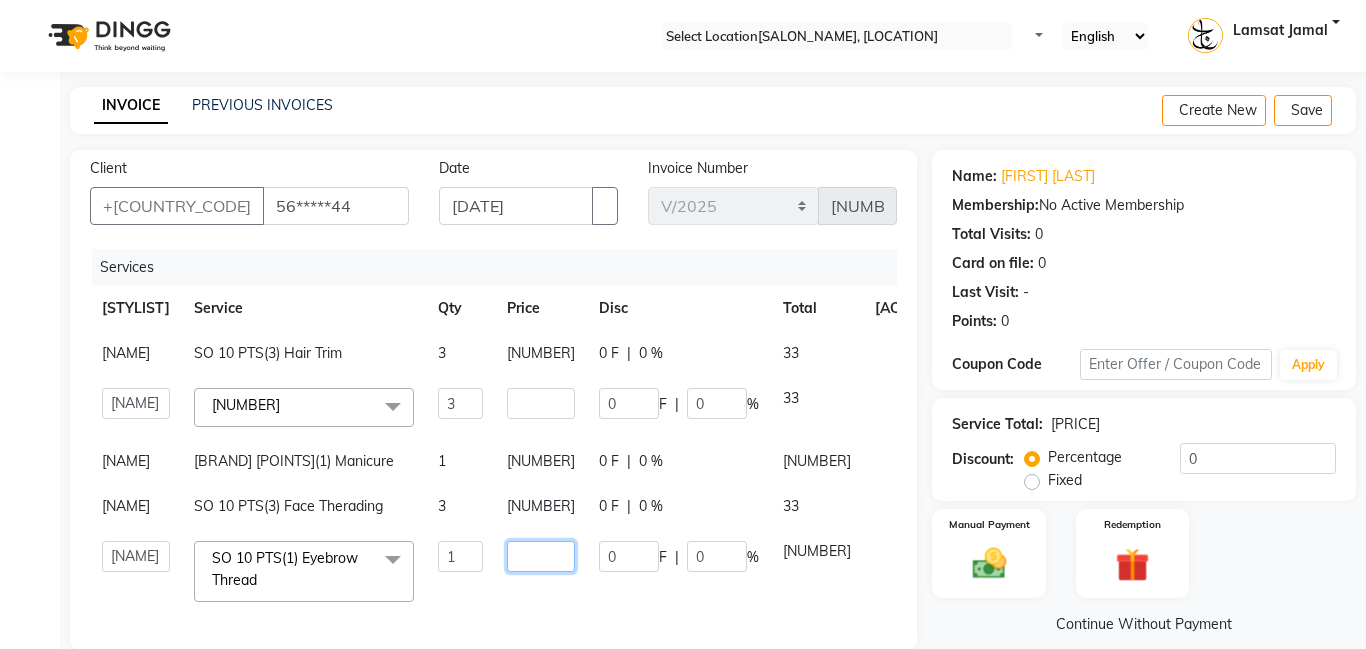 click on "[NUMBER]" at bounding box center (460, 403) 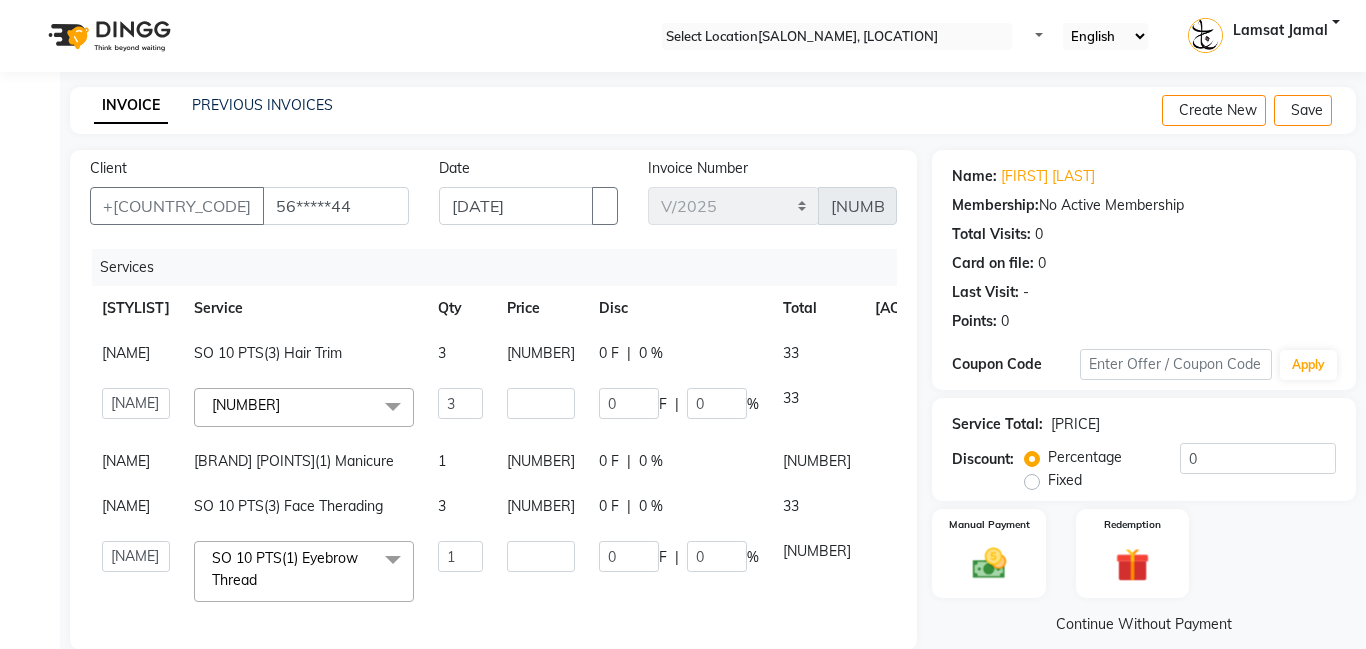 click on "Services Stylist Service Qty Price Disc Total Action Nhor SO 10 PTS(3) Hair Trim 3 11 0 F | 0 % 33 Aldie Aliya Amna Gennie Joytie Jude Lamsat Ebda Lamsat Jamal Liezel Maricar Maychel Michelle Nads Neha Nhor Owner Aliya Priya Rods Sana Sehr Alya Yeng SO 10 PTS(3) Pedicure x M/T Manicure M/T Gel Color M/T Pedicure M/T Footspa M/T Plastic Extension M/T Mini Facial M/T Black Heads M/T Face Bleach M/T Eyebrow Tint M/T Hair Trim M/T Morrocan Bath M/T Soft Gel M/T Roots Color With Hair Trim M/T Hair Spa With Hair Trim M/T Hot Oil With Hair Trim M/T Manicure & Pedicure for 2 Pax M/T Morrocan Bath + 30 Min Massage M/T Normal Facial, Manicure, Pedicure M/T Manicure, Pedicure, With Massage Lamsat Jamal Nails Classic Manicure Lamsat Jamal Nails Classic Pedicure Lamsat Jamal Nails Special Manicure Lamsat Jamal Nails Special Pedicure Lamsat Jamal Nails Cut and Shape Lamsat Jamal Nails Gel Polish Lamsat Jamal Nails Classic French Tip Lamsat Jamal Nails Gel with French Tip HS Henna" at bounding box center [493, 439] 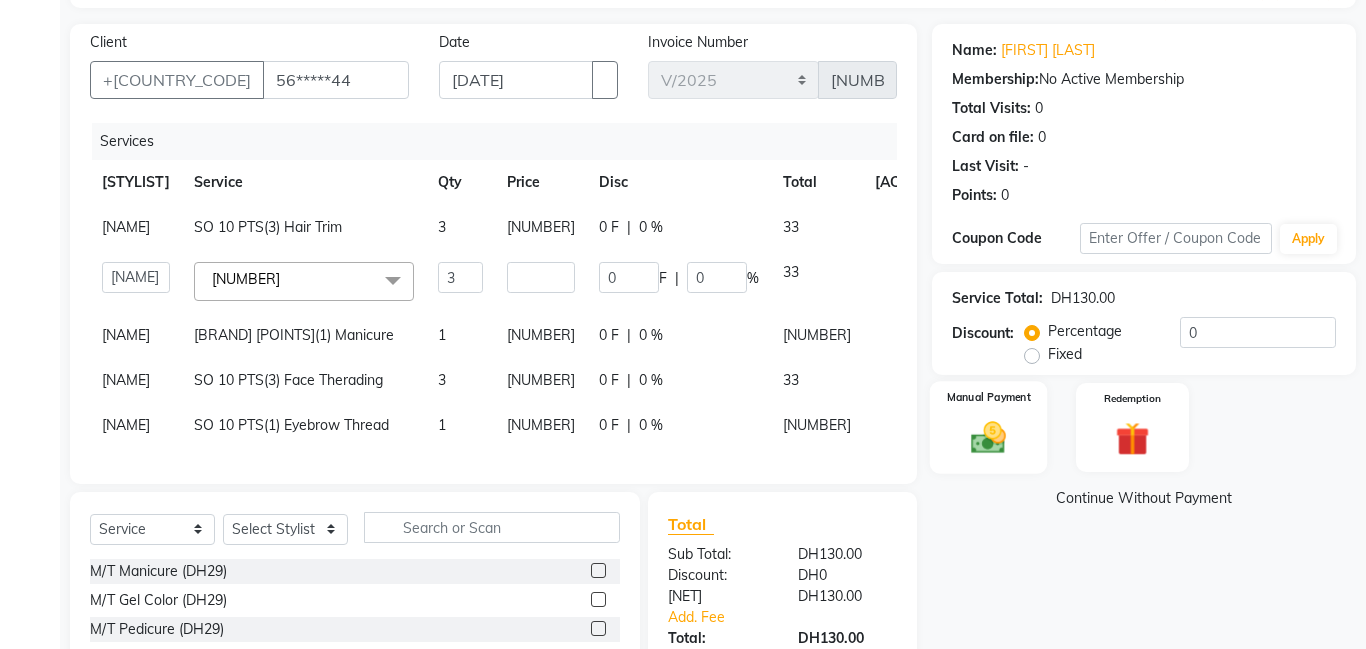 scroll, scrollTop: 122, scrollLeft: 0, axis: vertical 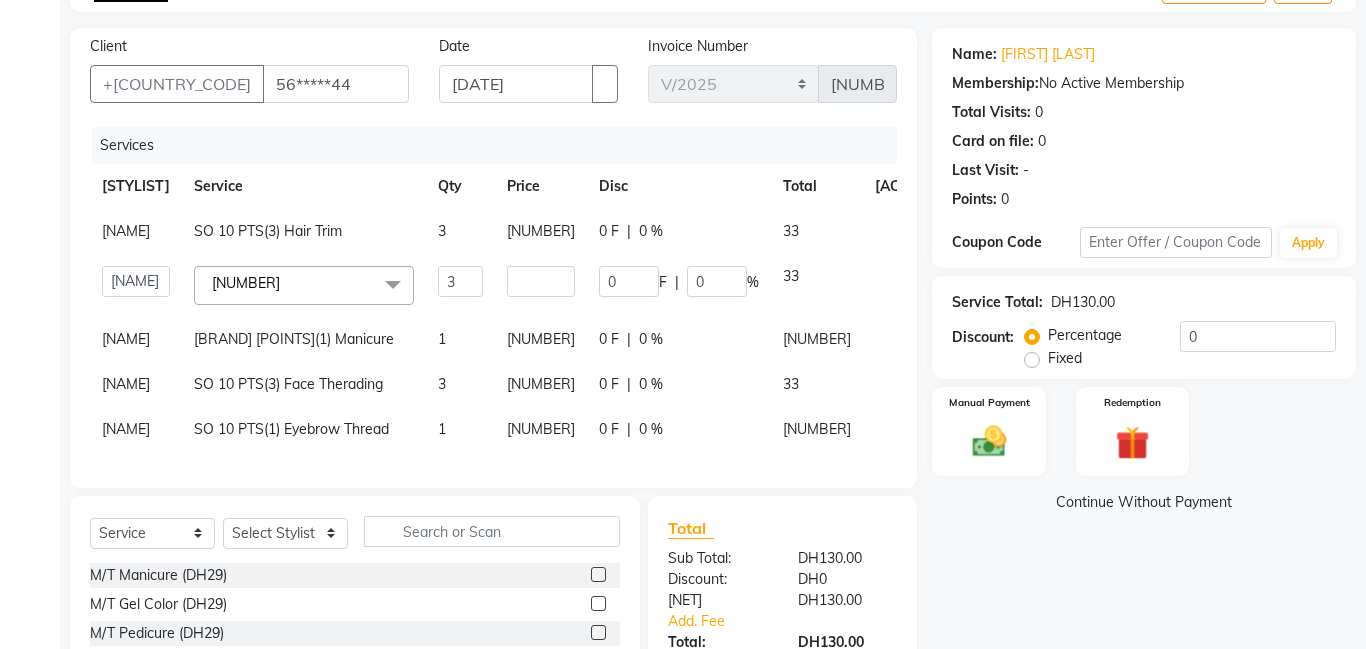click on "Fixed" at bounding box center [1065, 358] 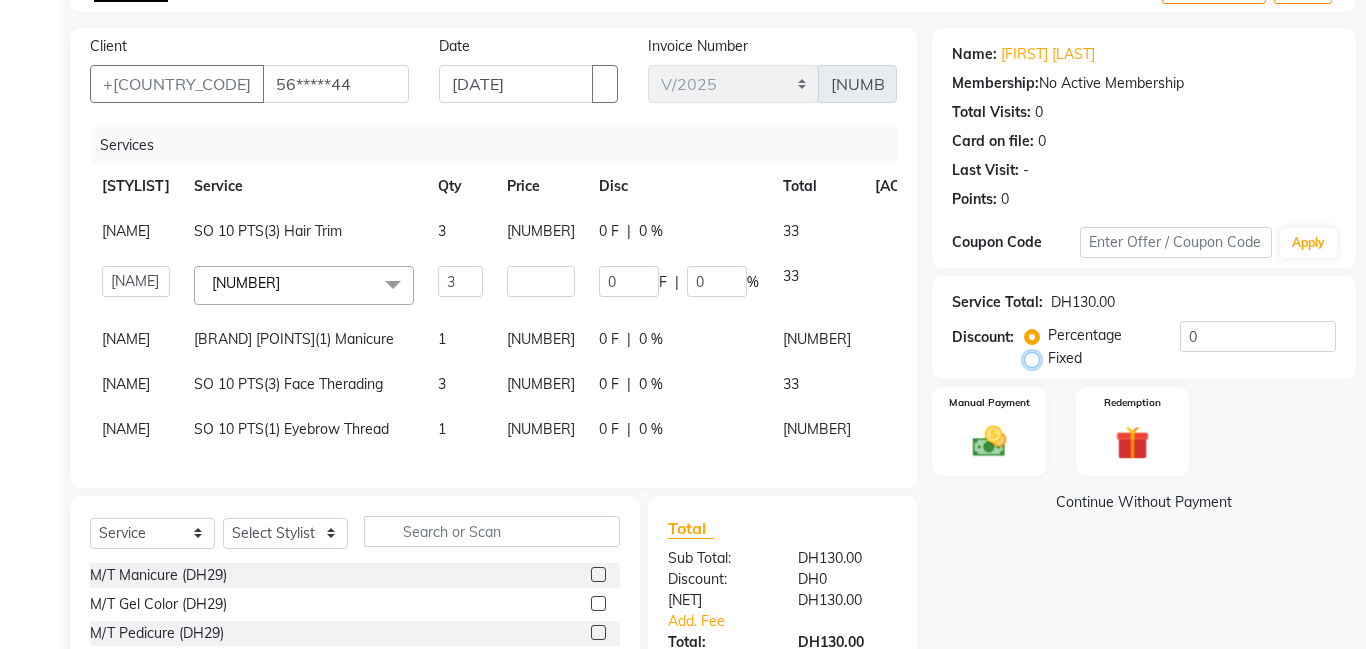 click on "Fixed" at bounding box center [1036, 358] 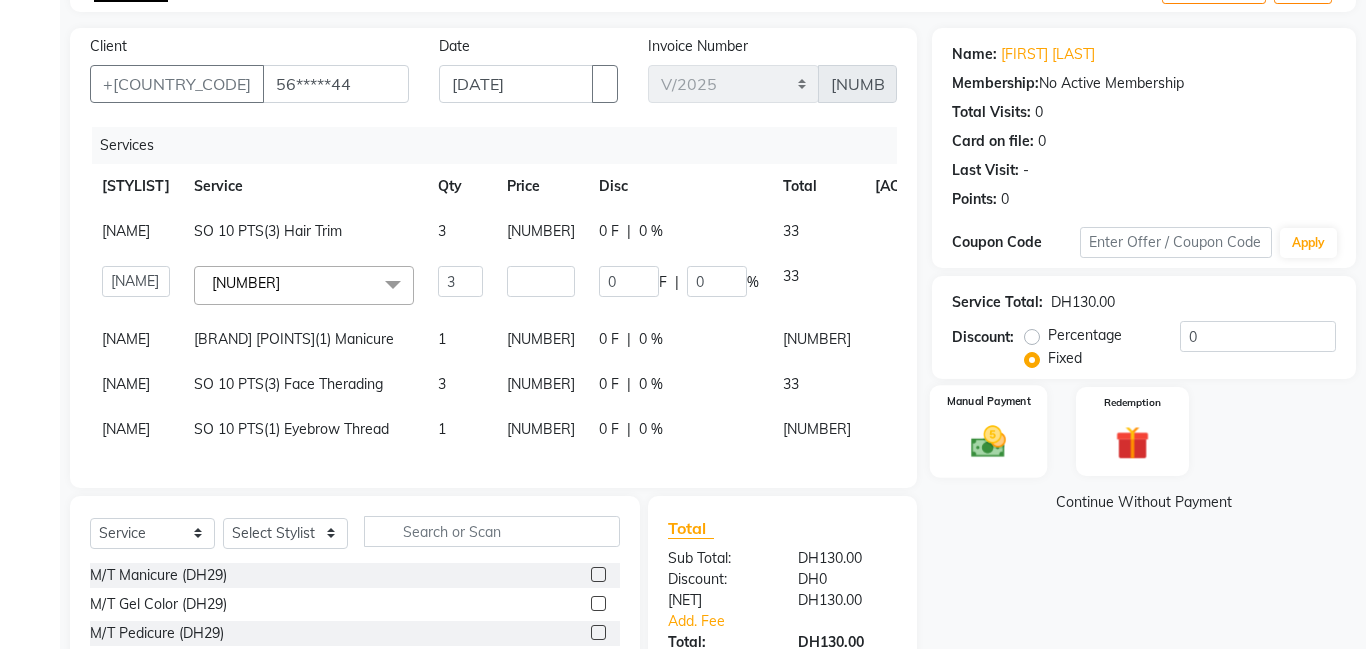 click at bounding box center (988, 441) 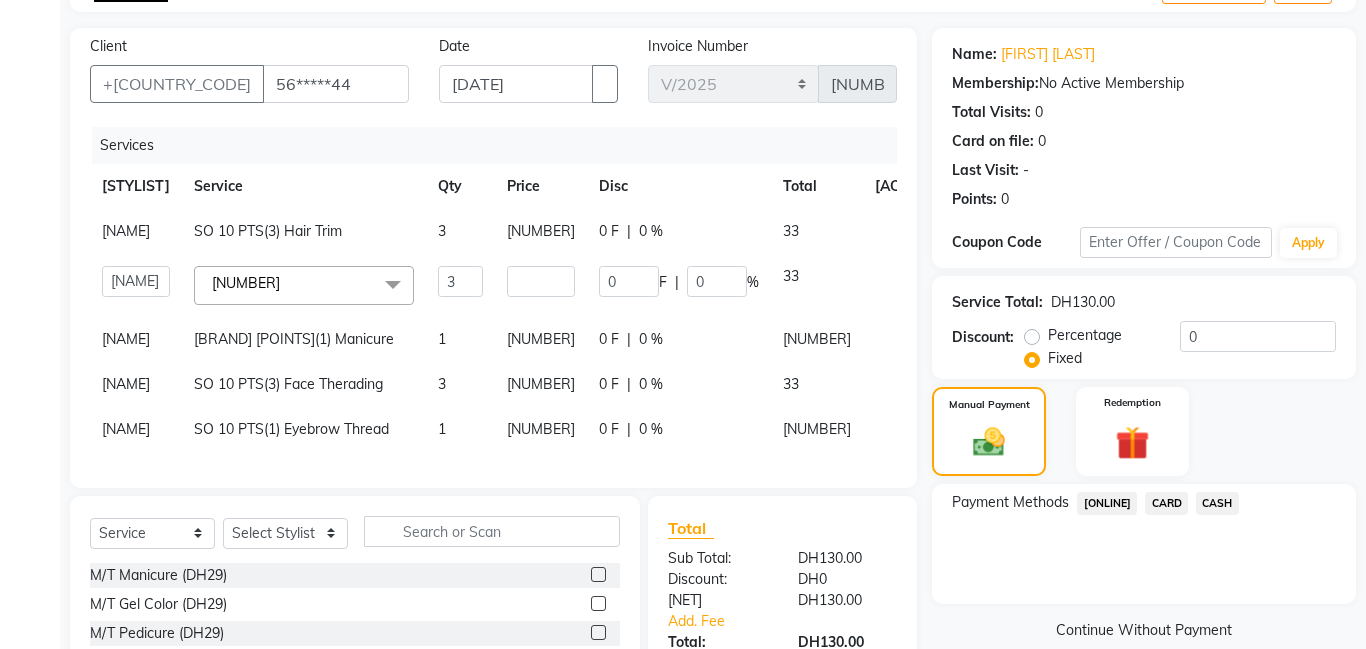 click on "CASH" at bounding box center [1107, 503] 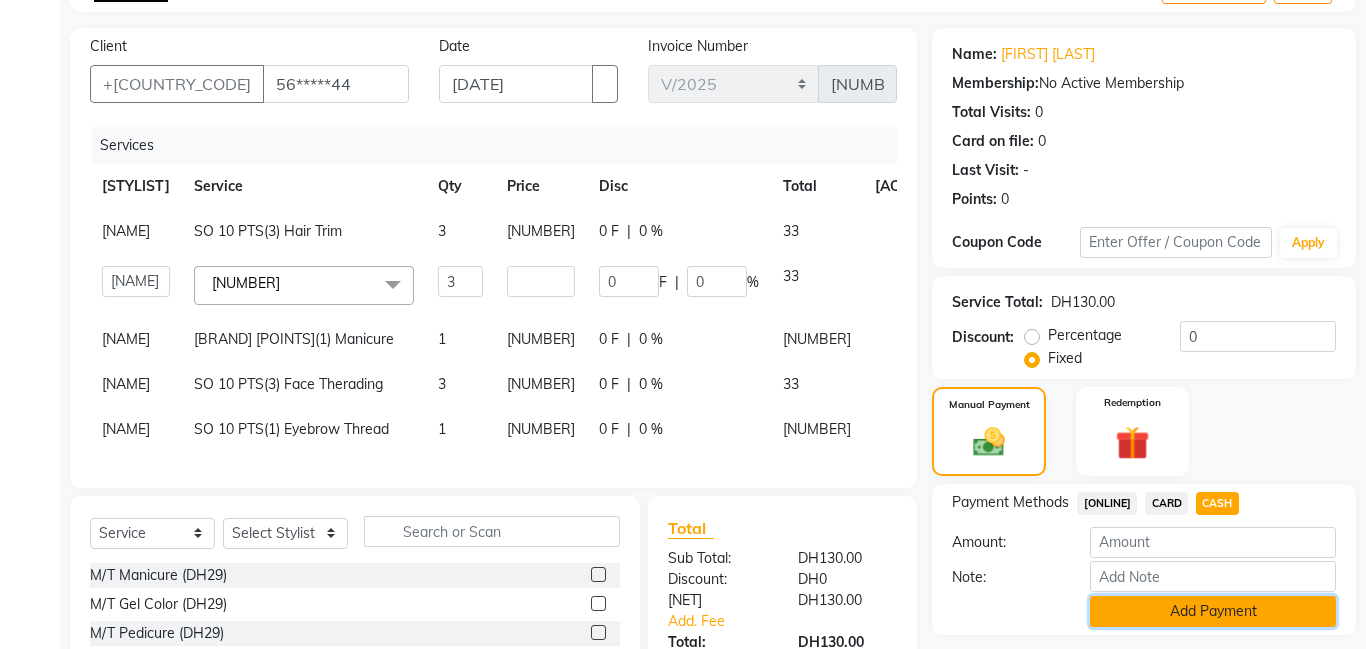 click on "Add Payment" at bounding box center [1213, 611] 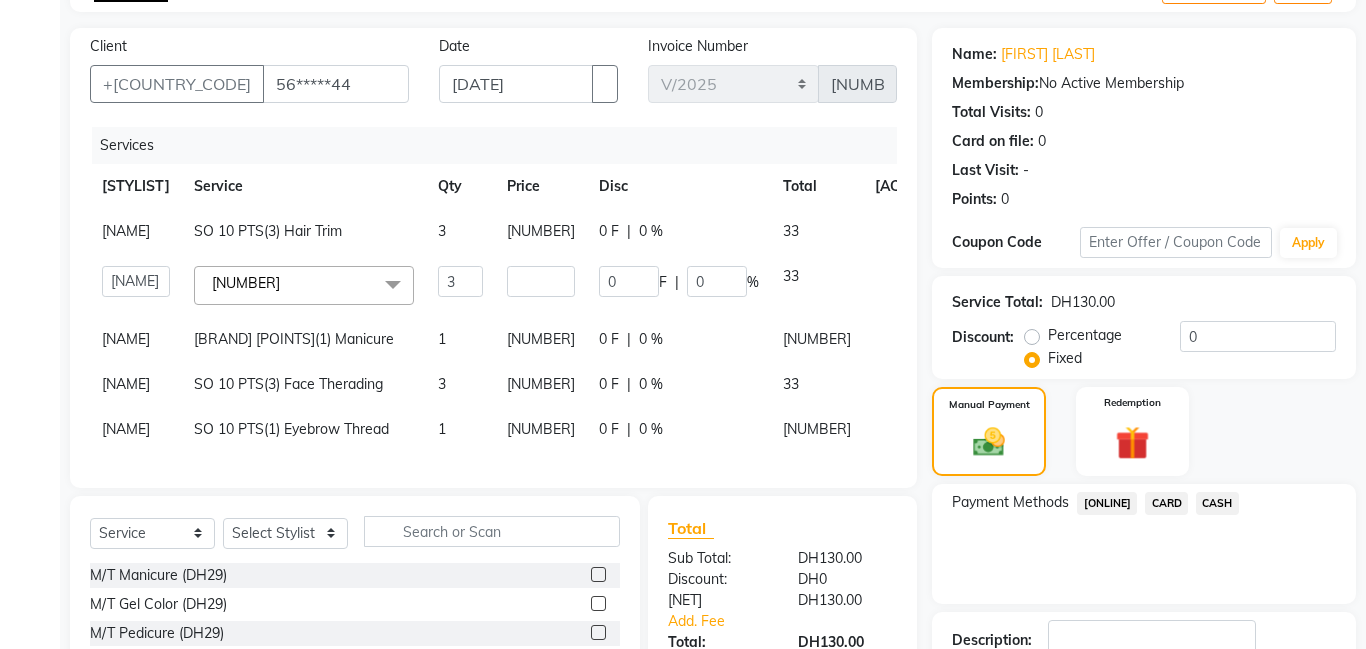 scroll, scrollTop: 317, scrollLeft: 0, axis: vertical 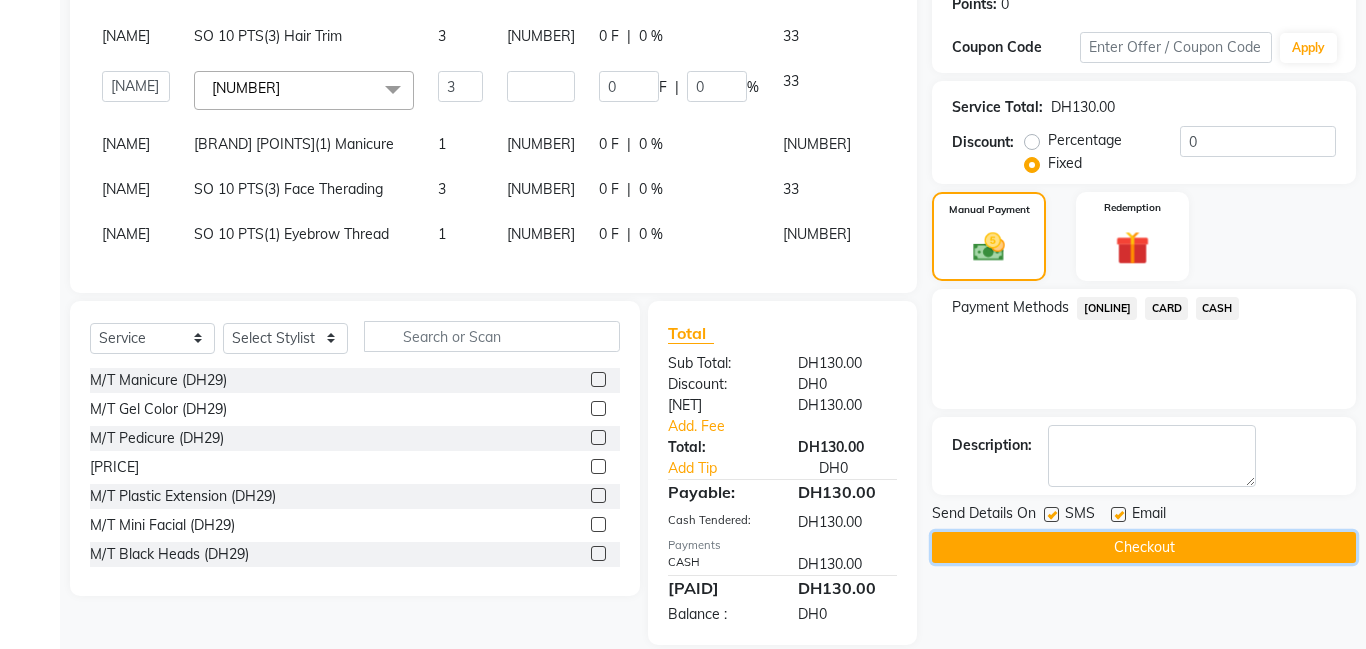 click on "Checkout" at bounding box center (1144, 547) 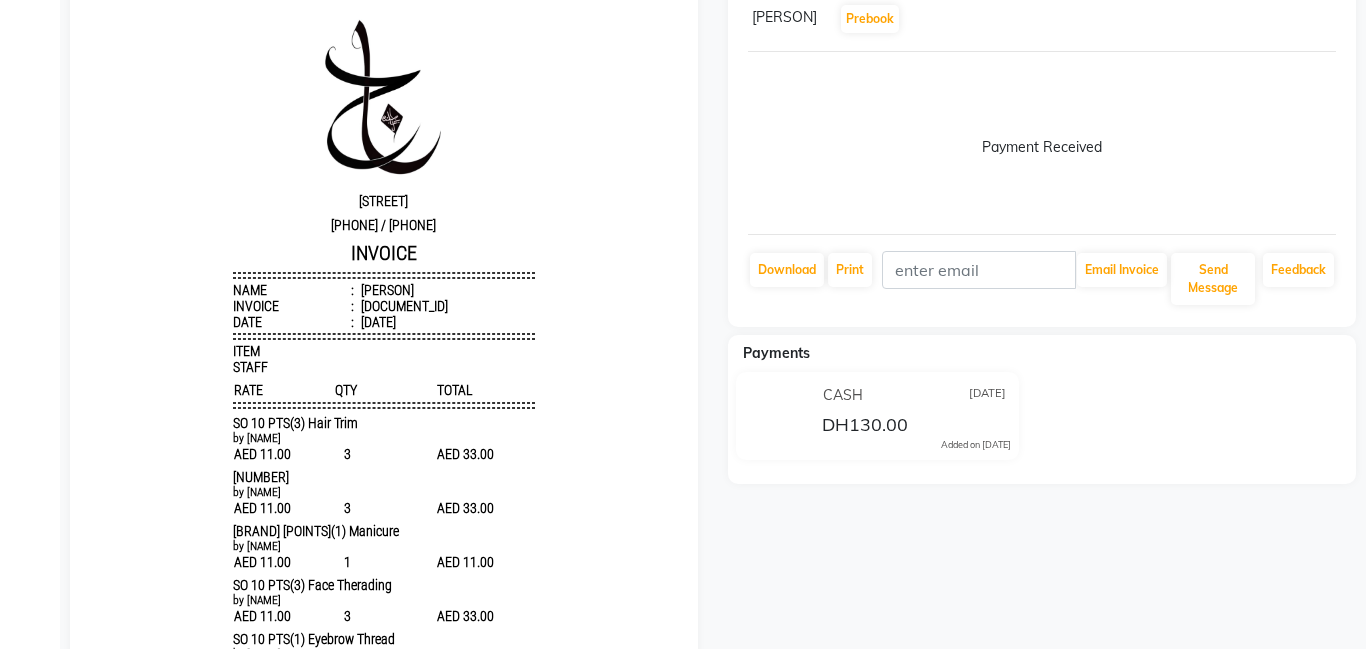 scroll, scrollTop: 0, scrollLeft: 0, axis: both 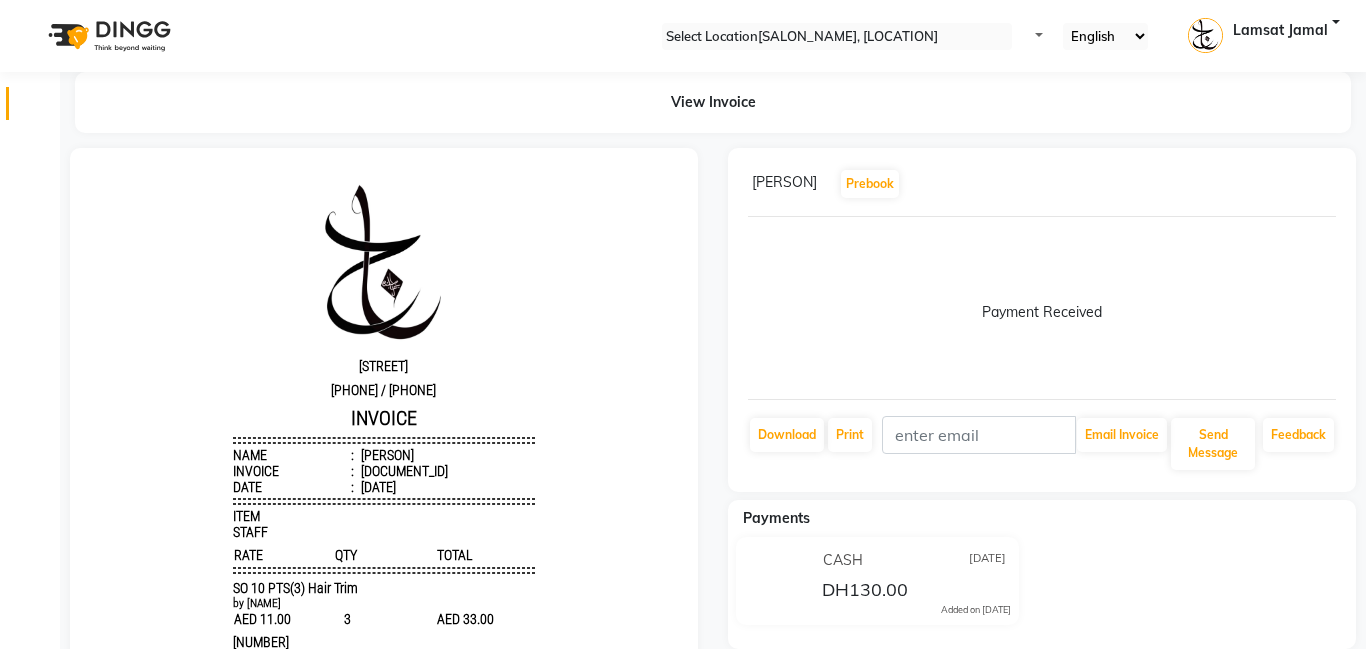 click at bounding box center (38, 108) 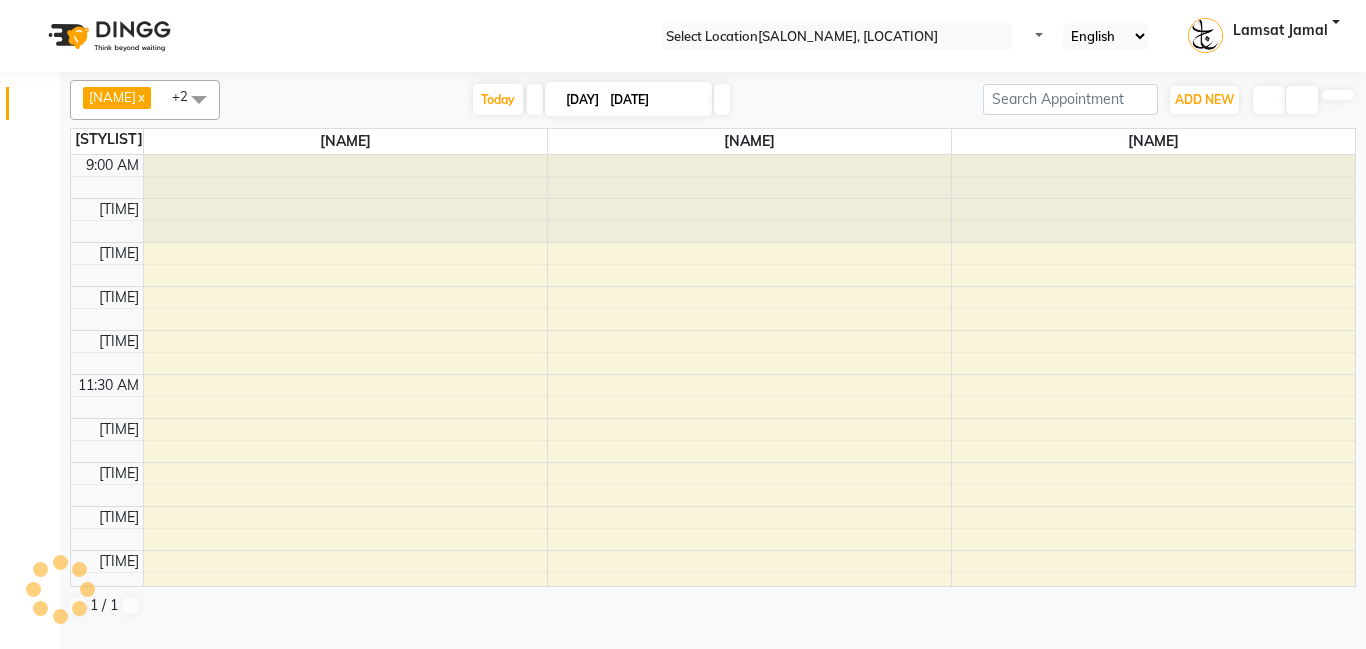 scroll, scrollTop: 0, scrollLeft: 0, axis: both 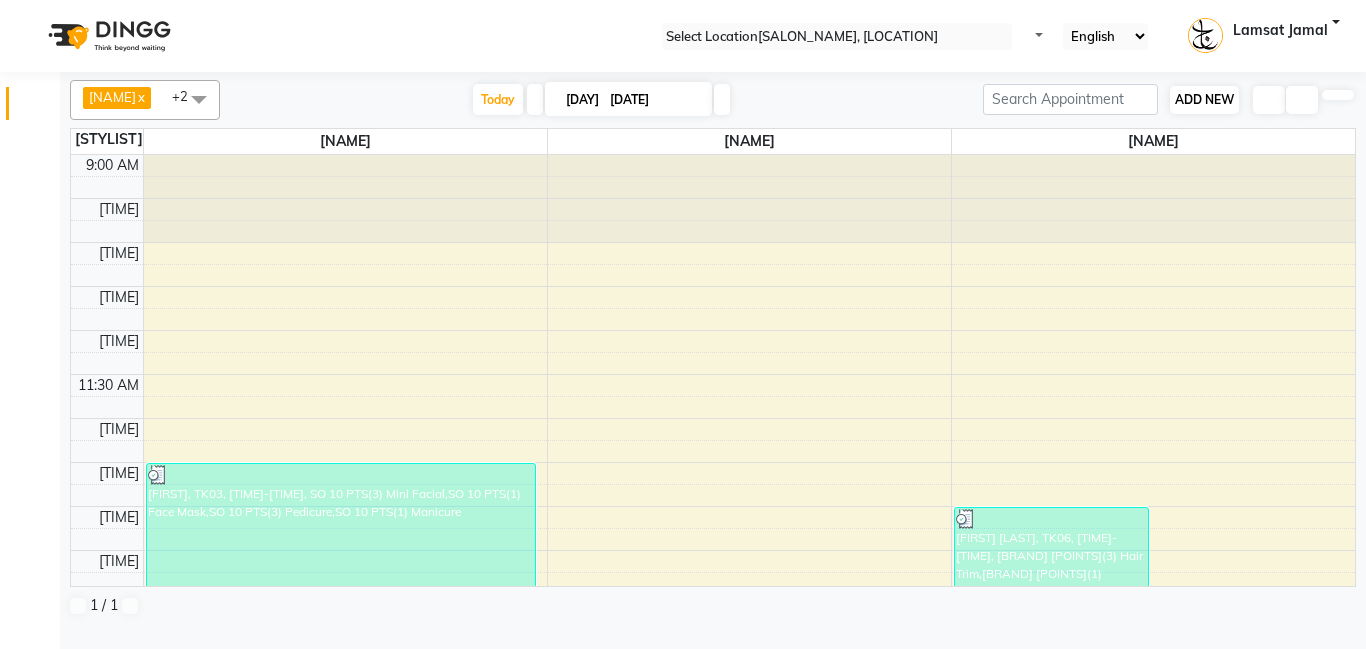 click on "ADD NEW" at bounding box center (1204, 99) 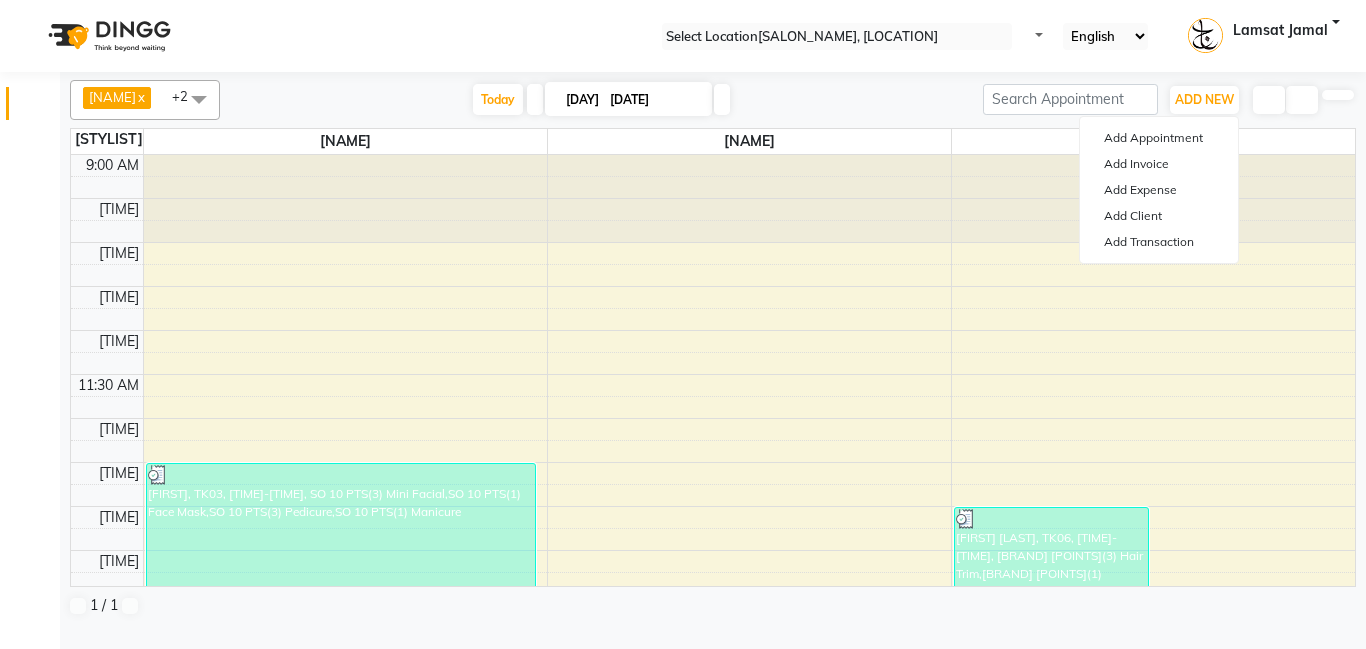 click at bounding box center (1269, 100) 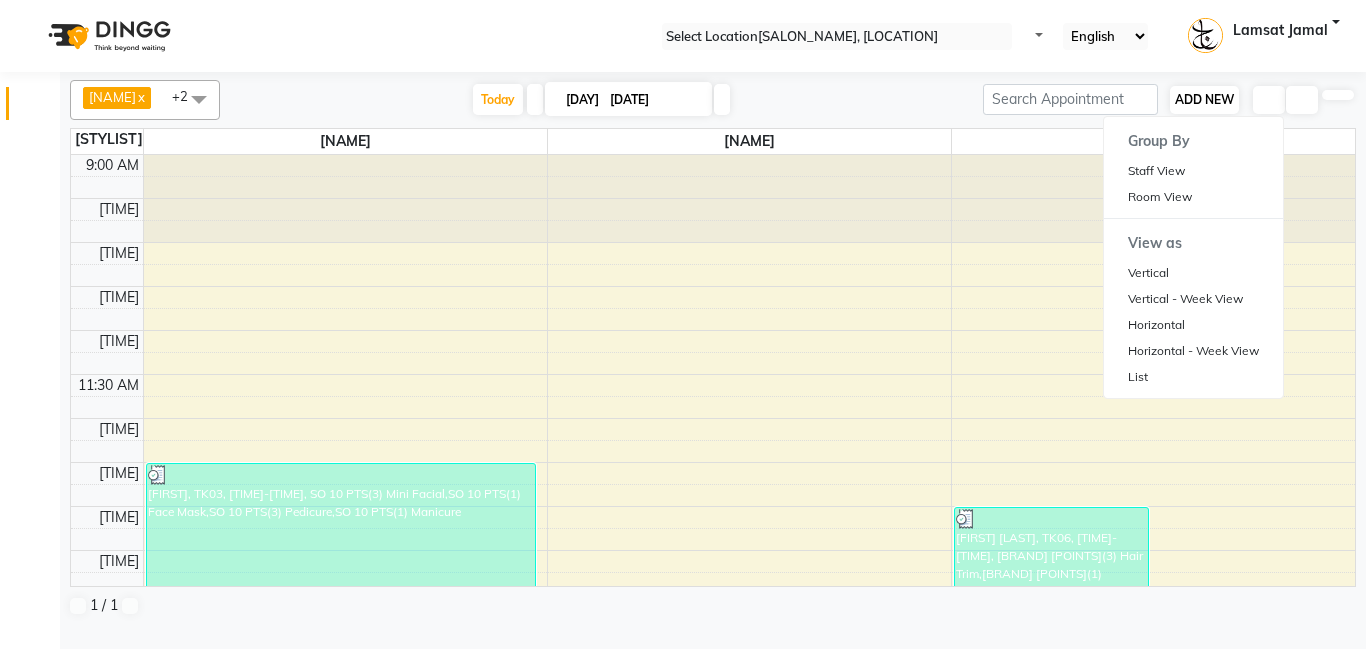 click on "ADD NEW" at bounding box center (1204, 99) 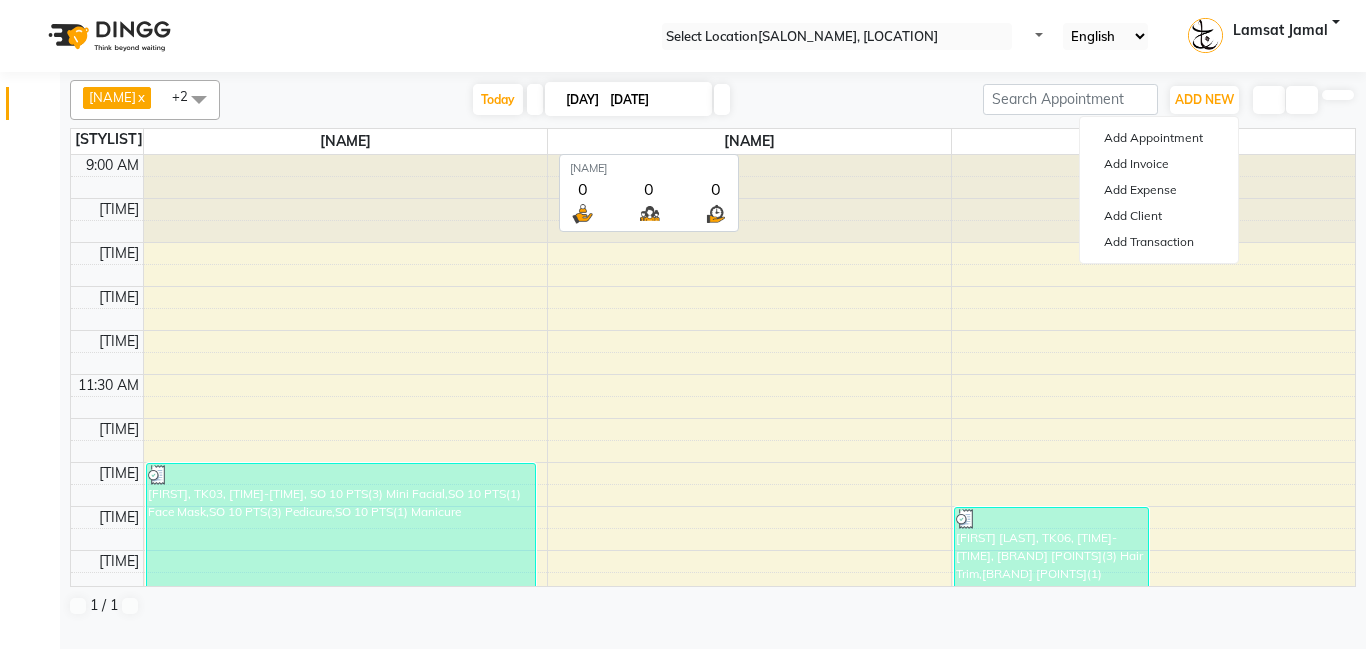 click on "[NAME]" at bounding box center [345, 141] 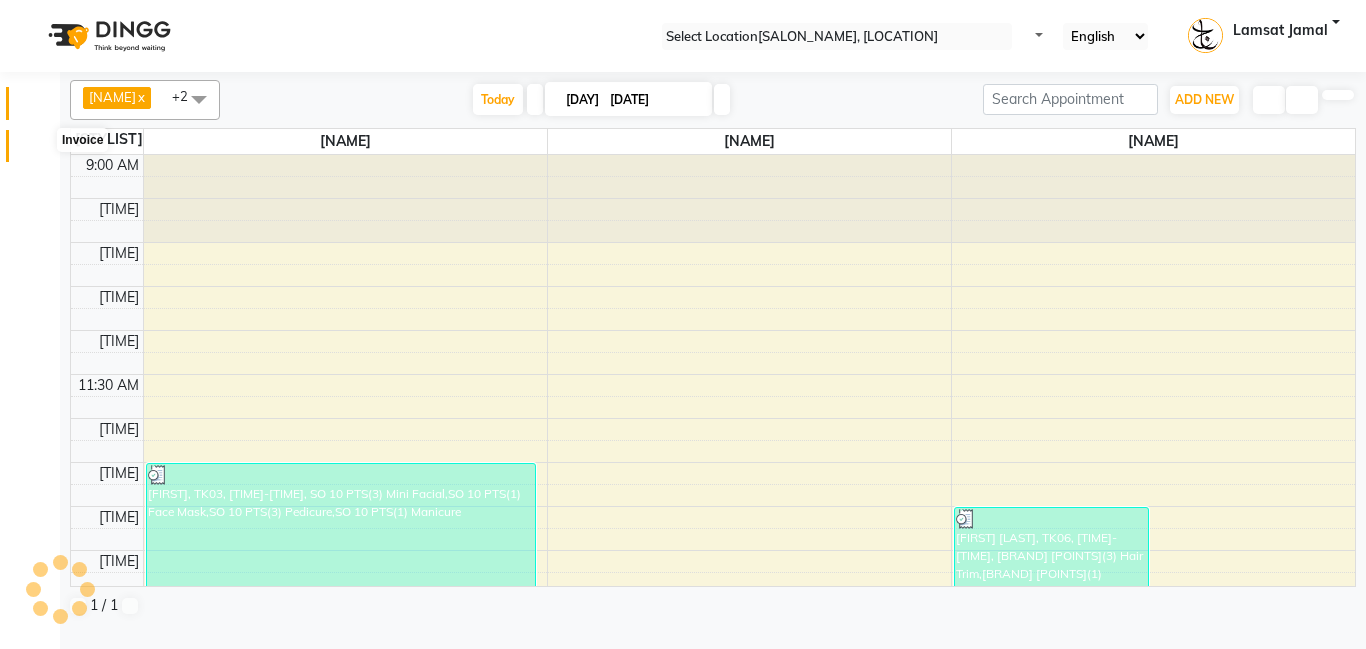 click at bounding box center (38, 151) 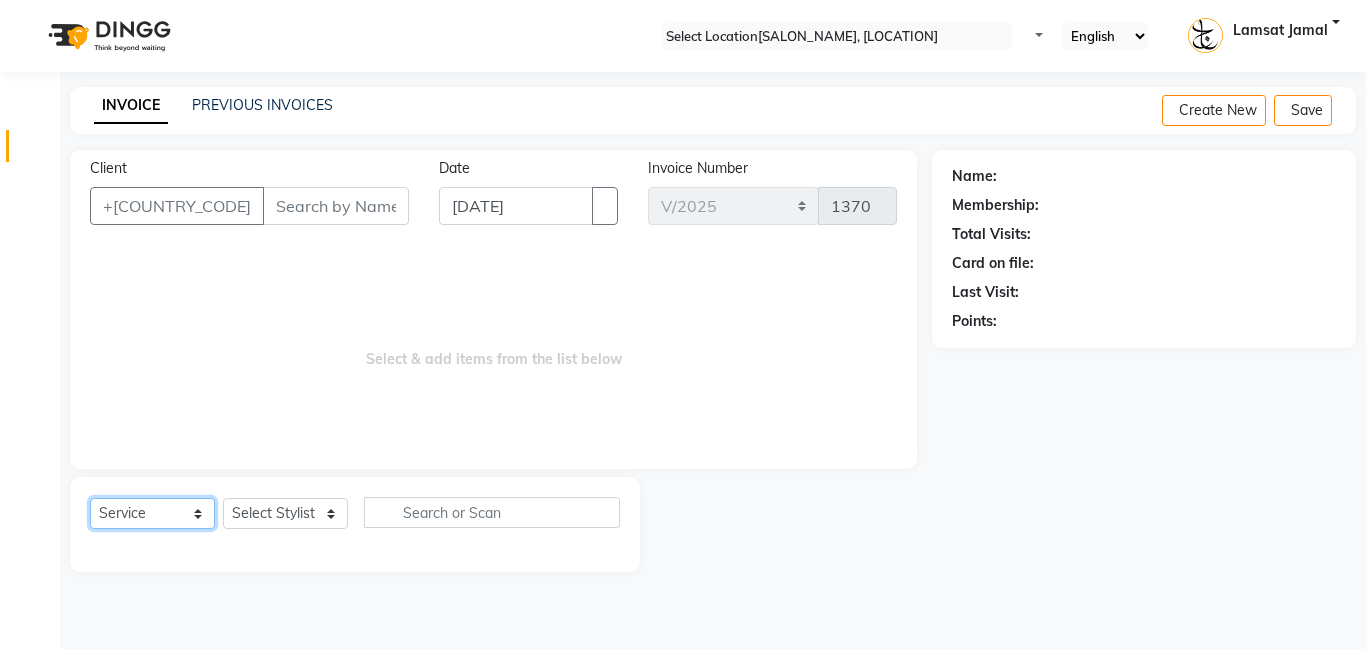 click on "Select  Service  Product  Membership  Package Voucher Prepaid Gift Card" at bounding box center [152, 513] 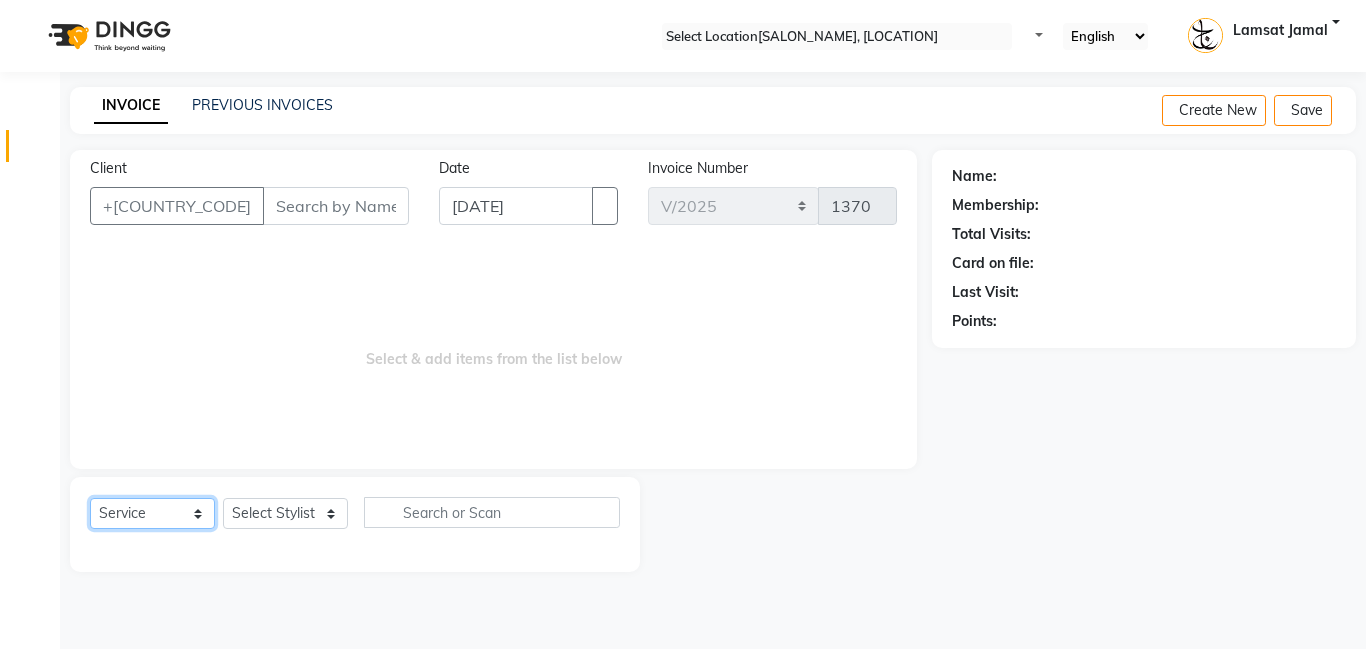 select on "product" 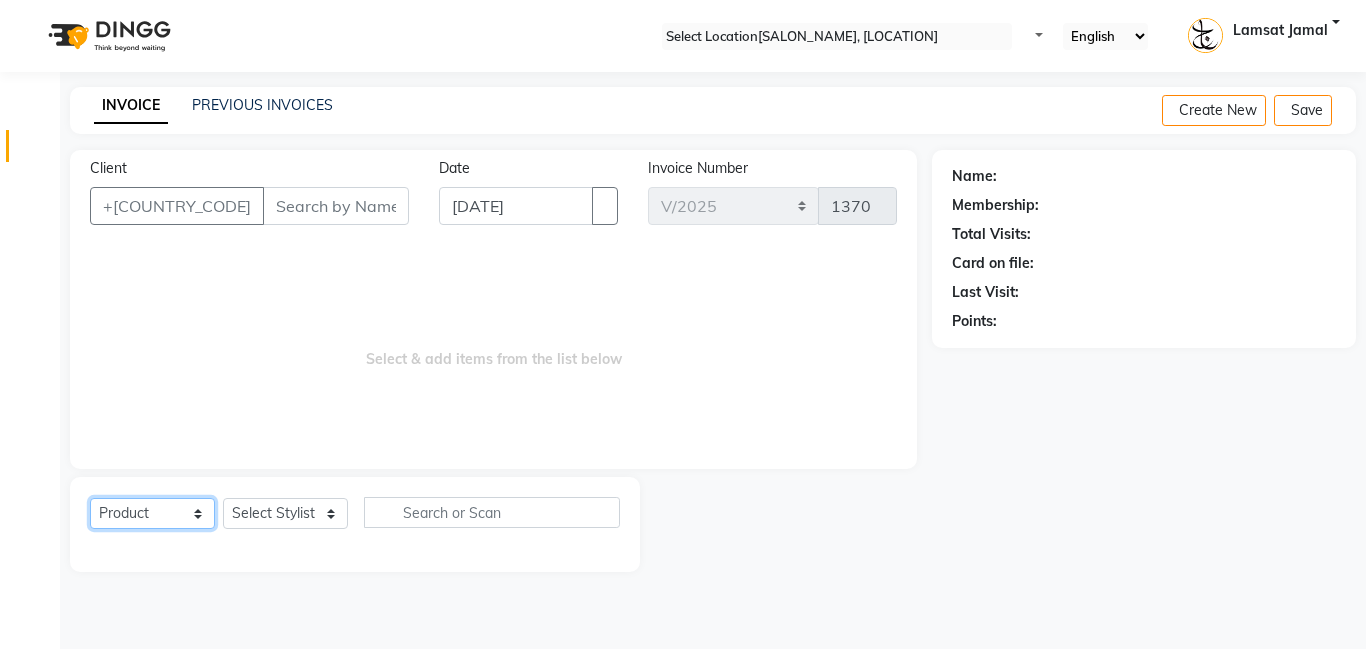 click on "Select  Service  Product  Membership  Package Voucher Prepaid Gift Card" at bounding box center [152, 513] 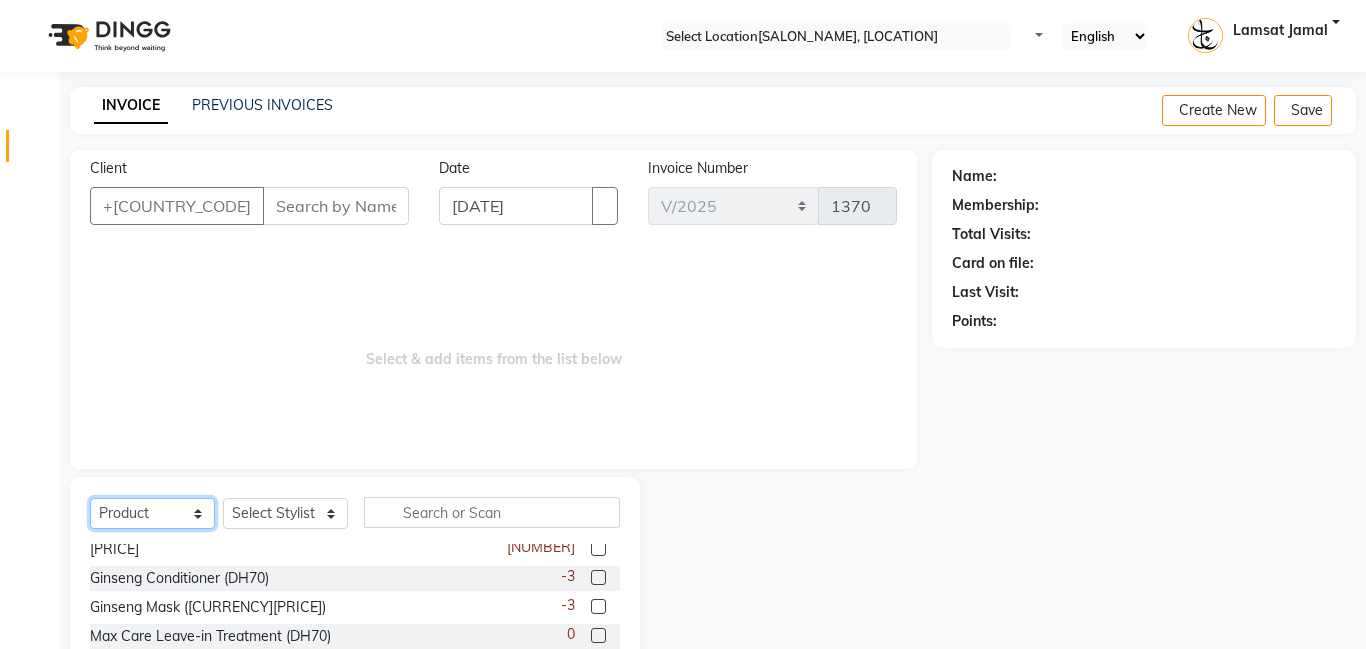 scroll, scrollTop: 177, scrollLeft: 0, axis: vertical 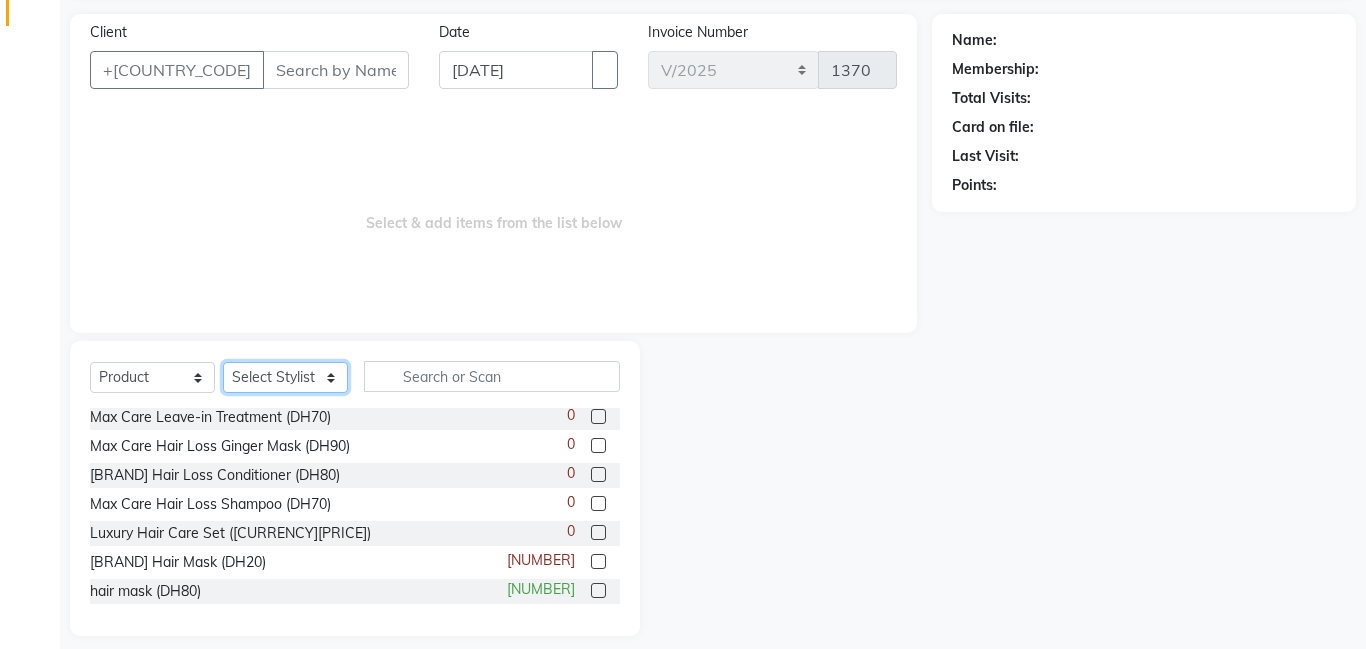 click on "Select Stylist [NAME], [NAME], [NAME], [NAME], [NAME], [NAME], [BRAND], [BRAND], [NAME], [NAME], [NAME], [NAME], [NAME], [NAME], [NAME], [NAME], [NAME], [NAME], [NAME], [FIRST] [LAST], [NAME]" at bounding box center (285, 377) 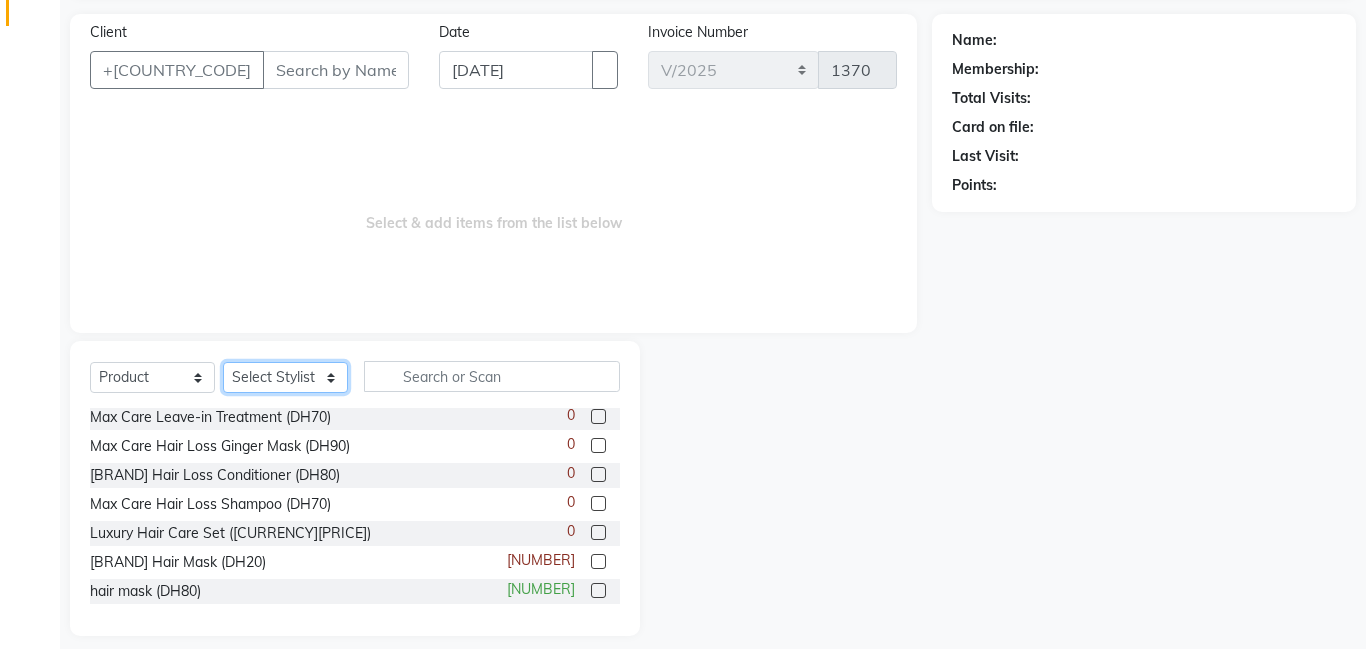 click on "Select Stylist [NAME], [NAME], [NAME], [NAME], [NAME], [NAME], [BRAND], [BRAND], [NAME], [NAME], [NAME], [NAME], [NAME], [NAME], [NAME], [NAME], [NAME], [NAME], [NAME], [FIRST] [LAST], [NAME]" at bounding box center (285, 377) 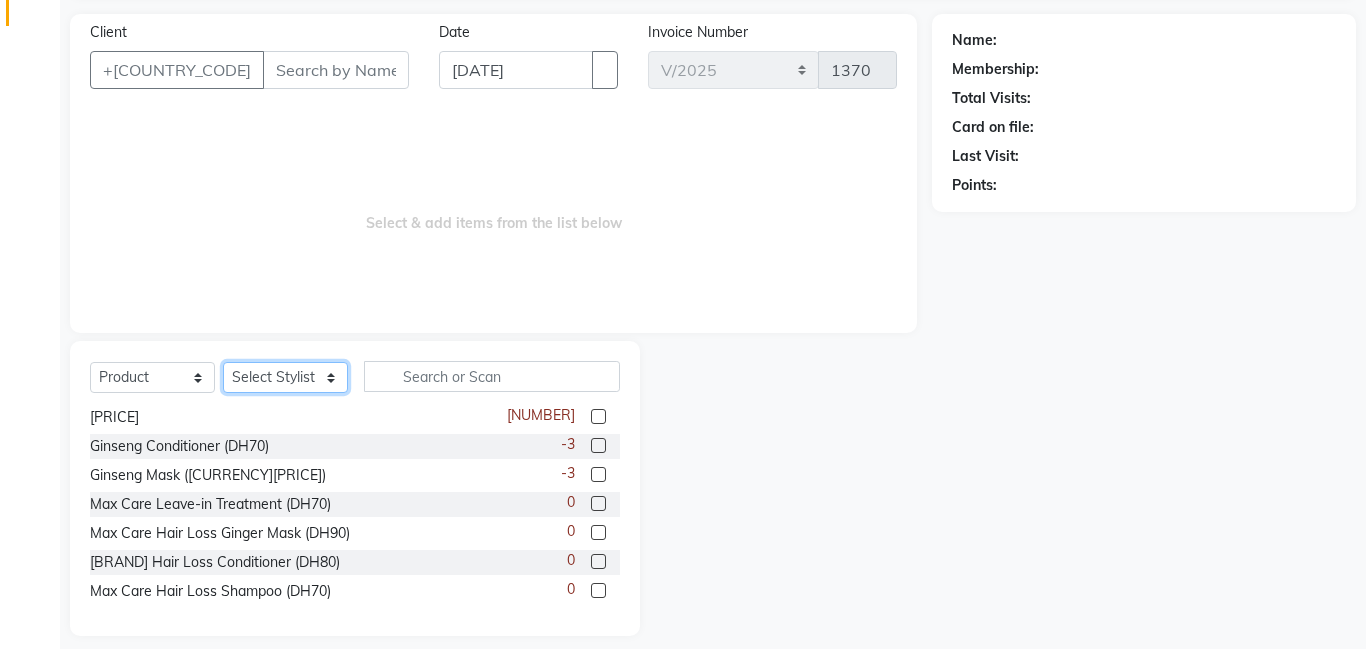 scroll, scrollTop: 0, scrollLeft: 0, axis: both 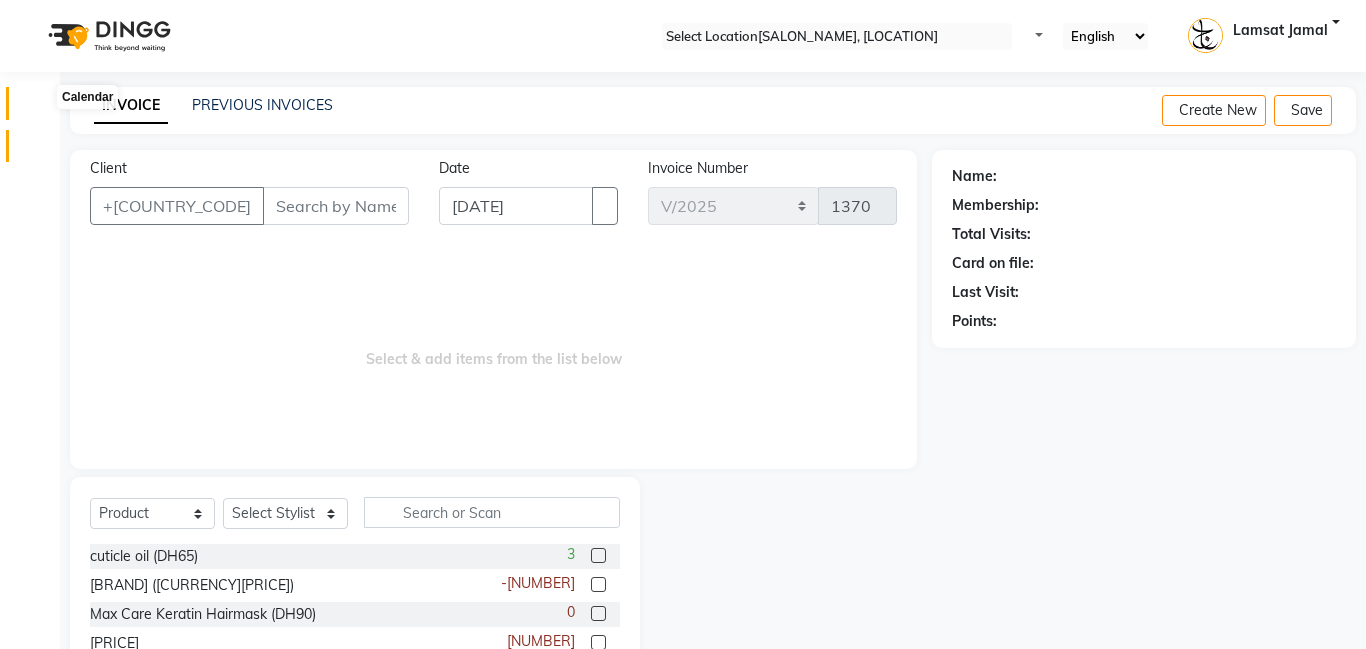 click at bounding box center [38, 108] 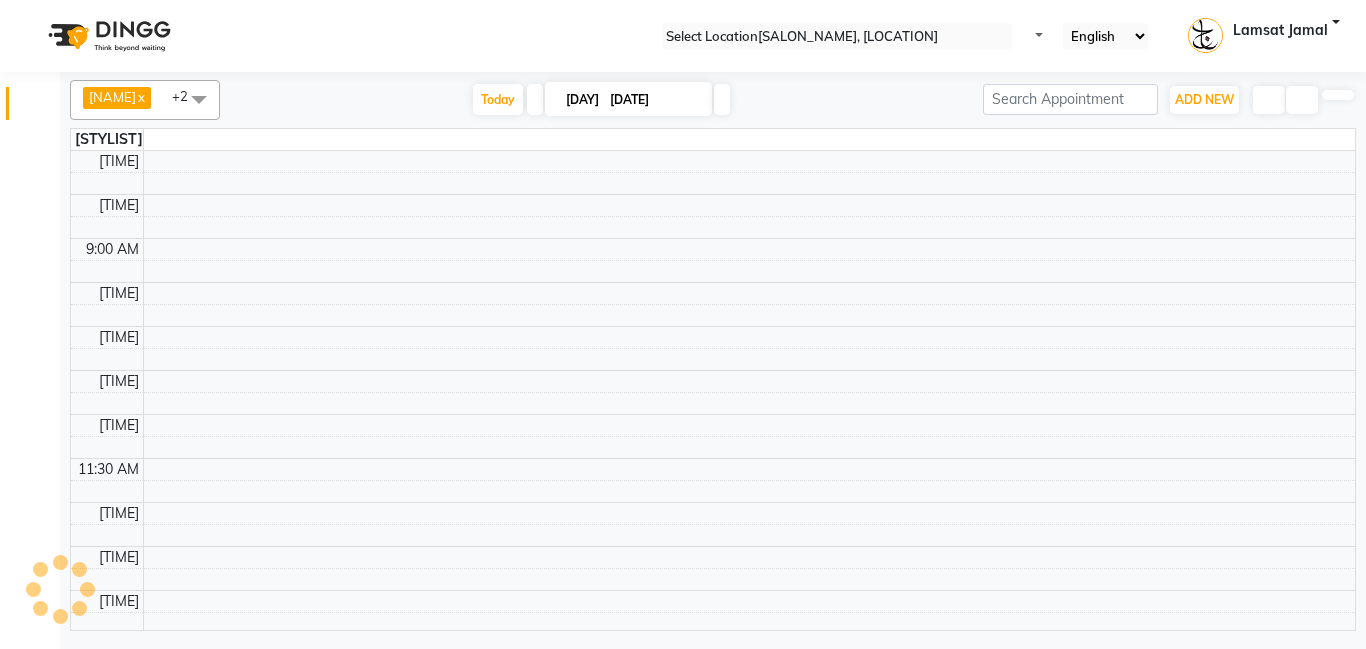 click at bounding box center [38, 108] 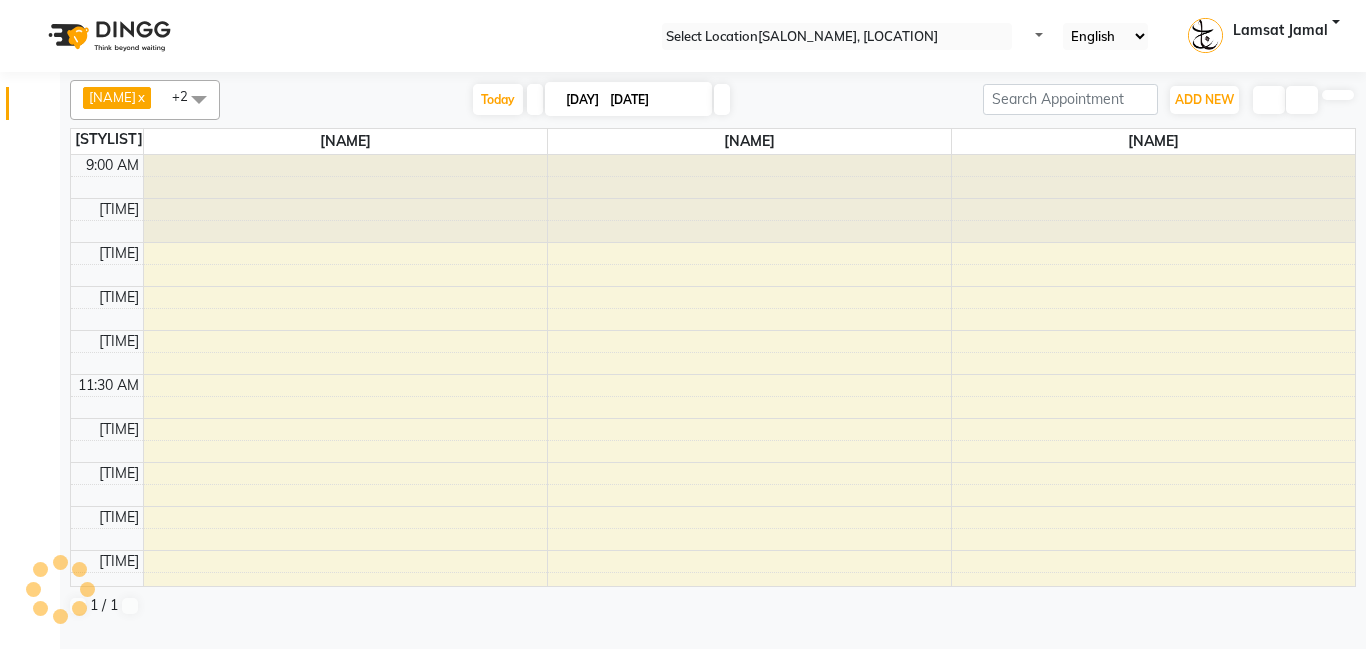 scroll, scrollTop: 0, scrollLeft: 0, axis: both 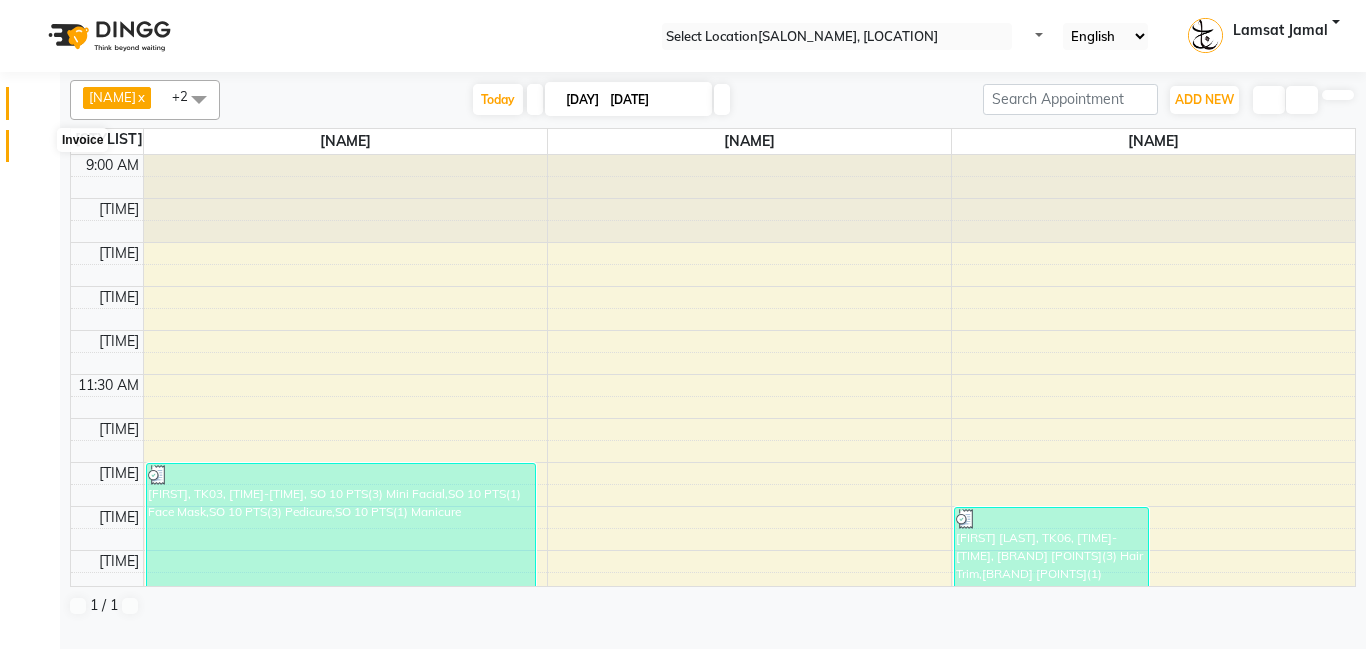 click at bounding box center [37, 151] 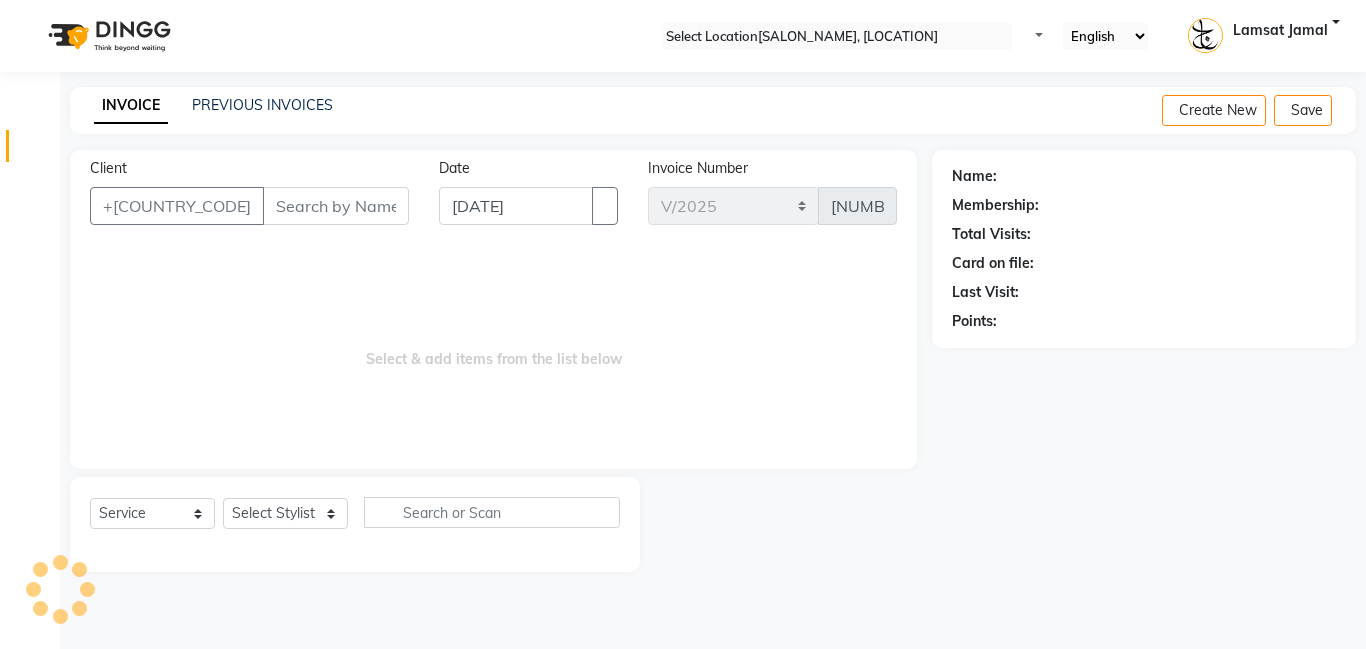 click on "Client" at bounding box center [336, 206] 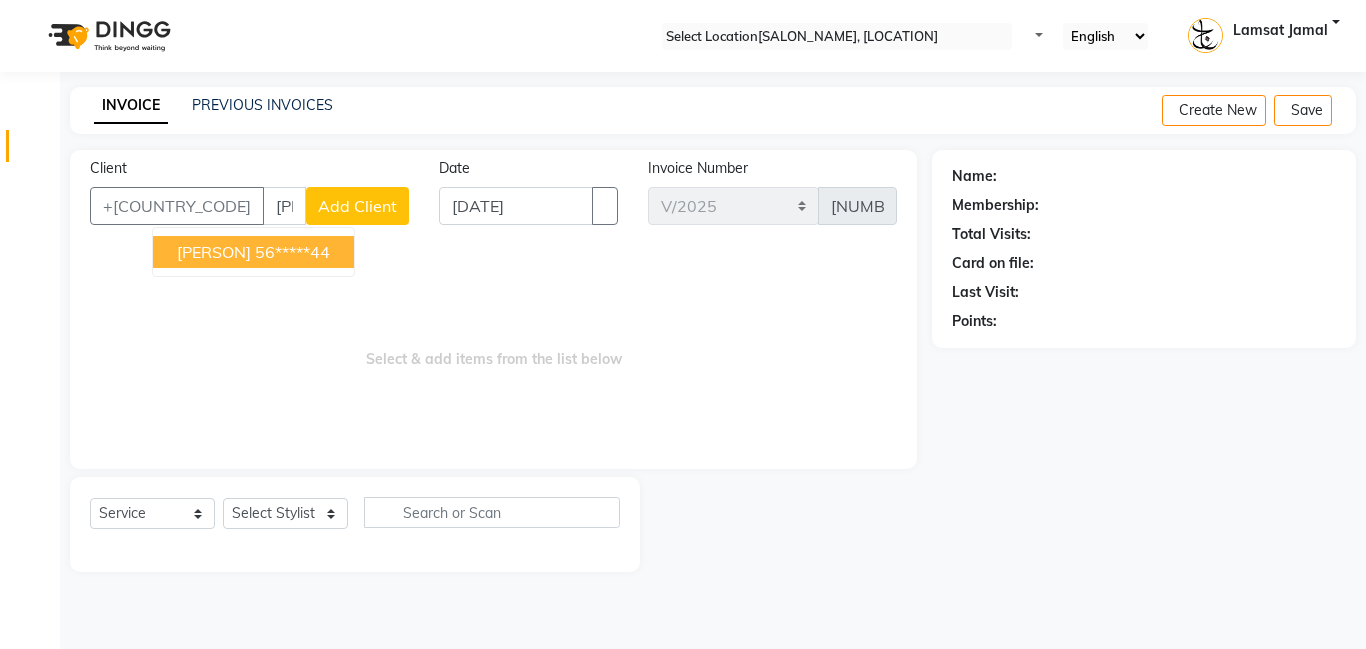 type on "[PHONE]" 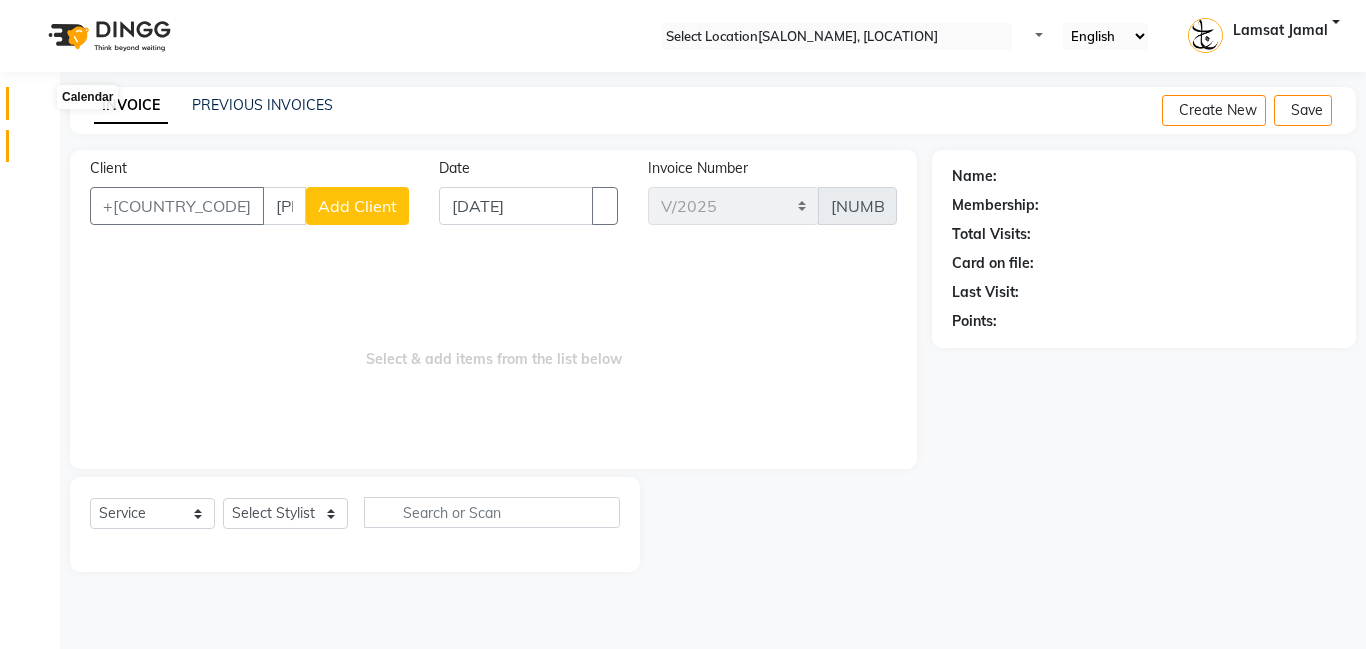 click at bounding box center [37, 108] 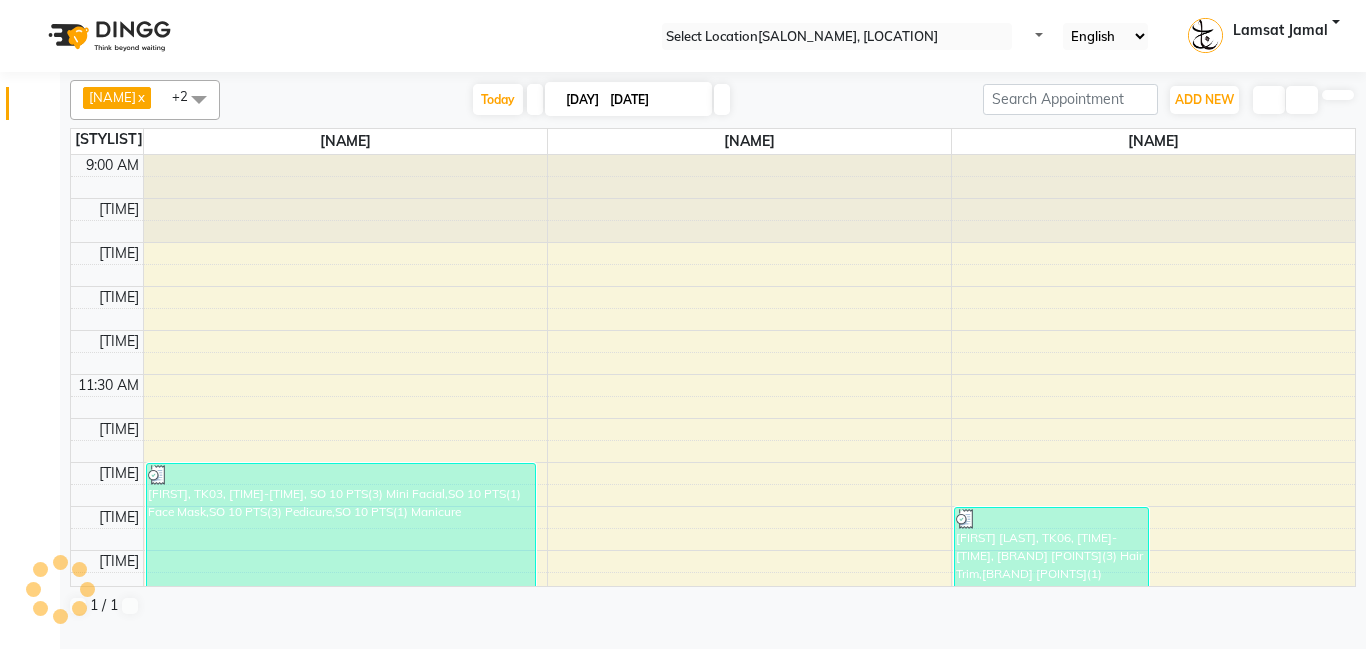 scroll, scrollTop: 0, scrollLeft: 0, axis: both 